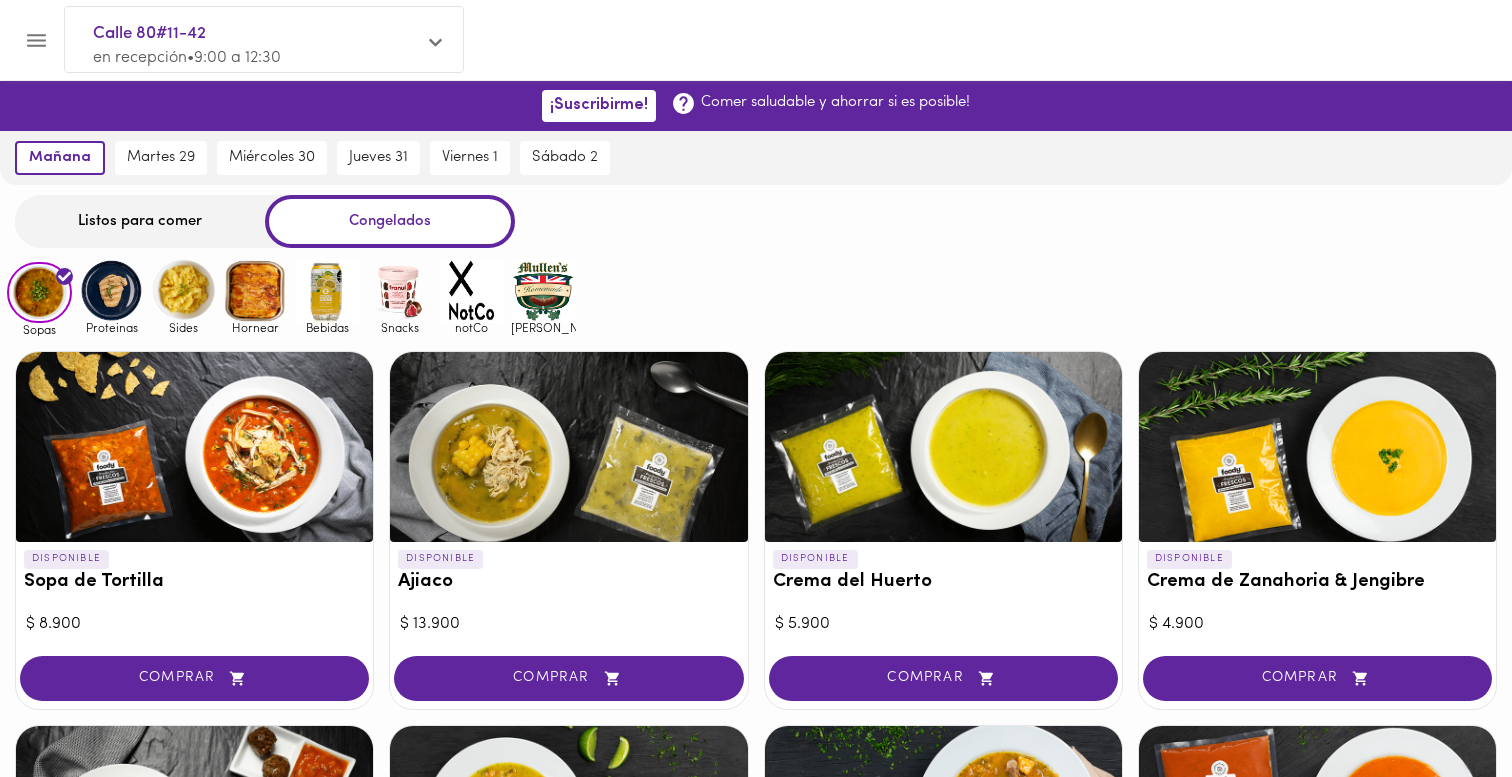 scroll, scrollTop: 873, scrollLeft: 0, axis: vertical 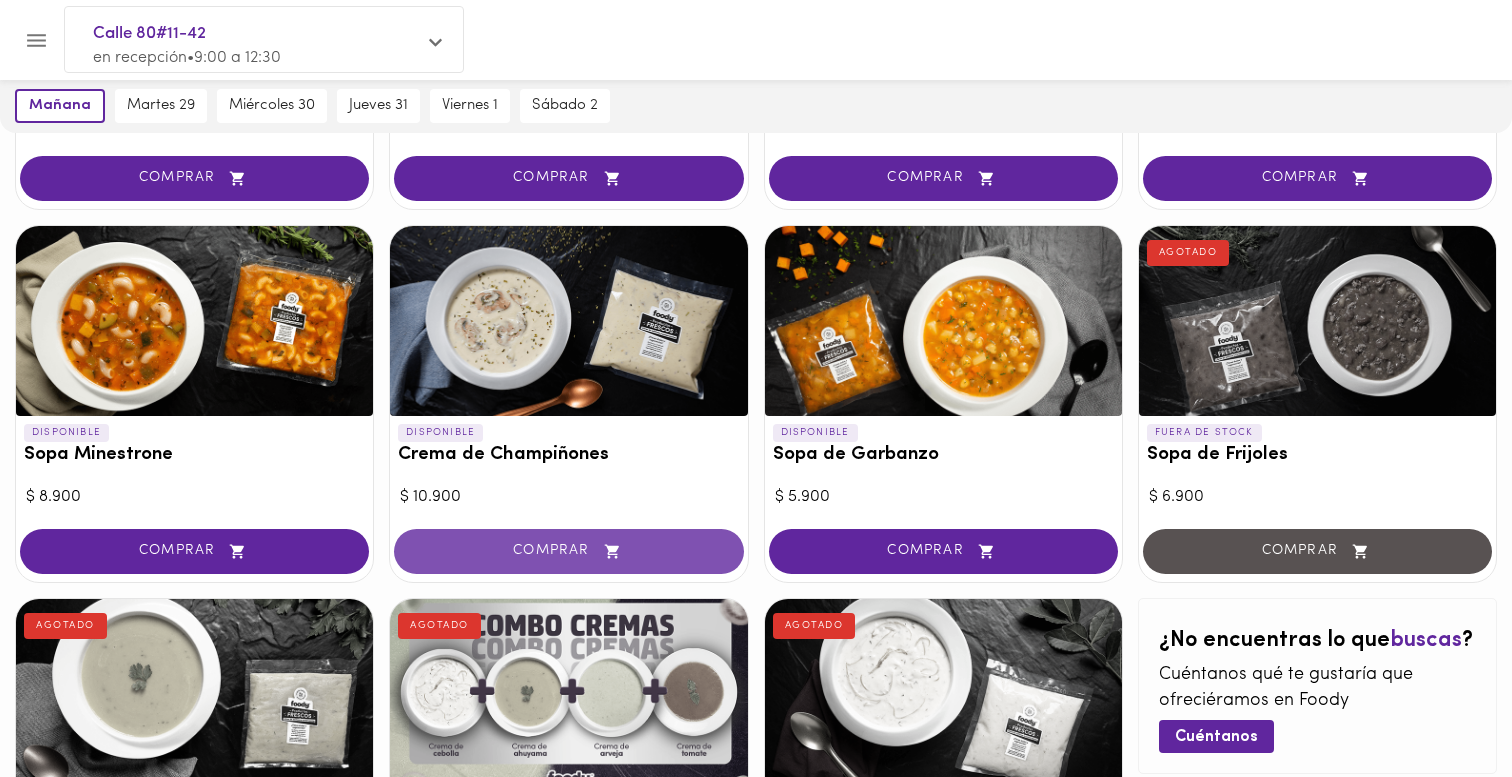 click on "COMPRAR" at bounding box center [568, 551] 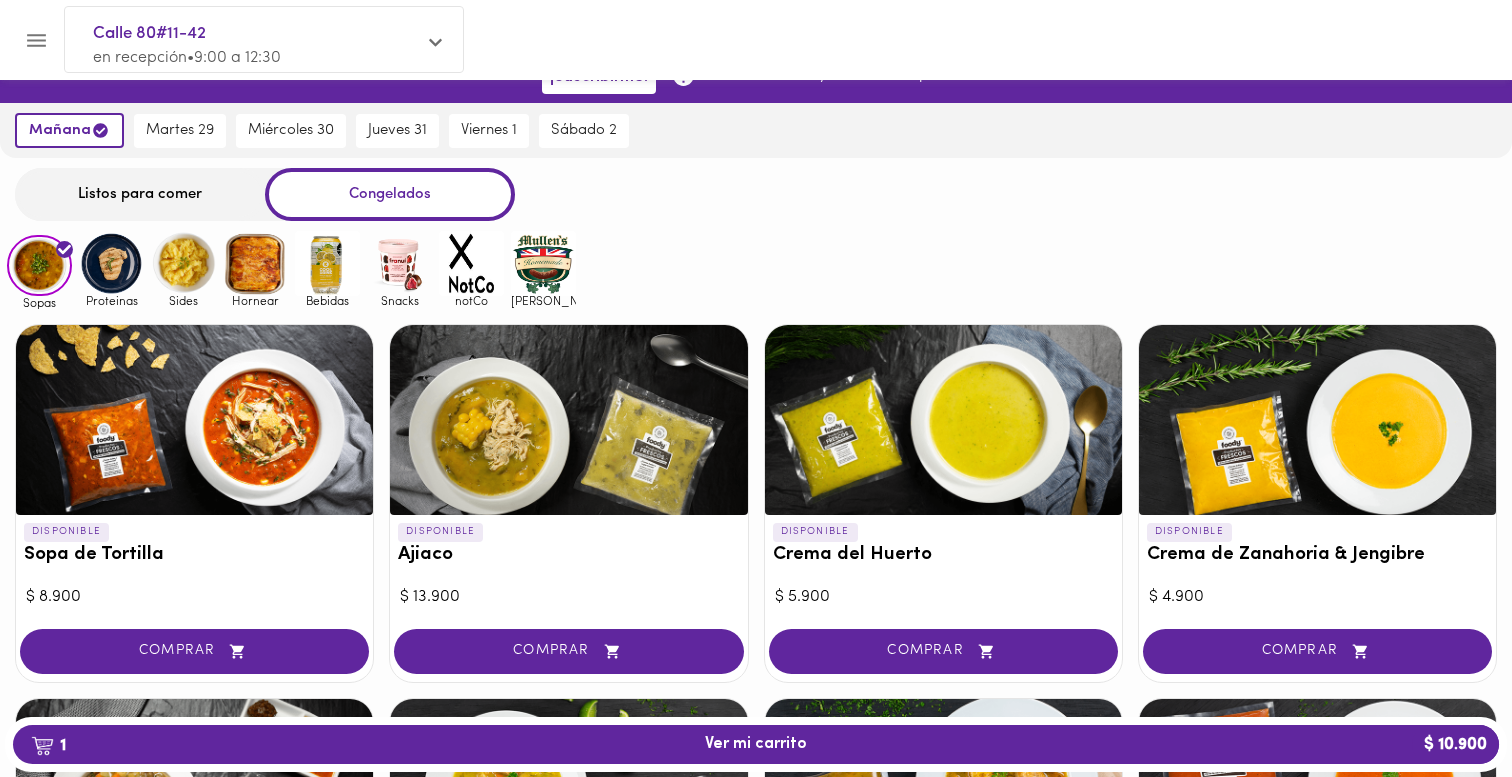 scroll, scrollTop: 0, scrollLeft: 0, axis: both 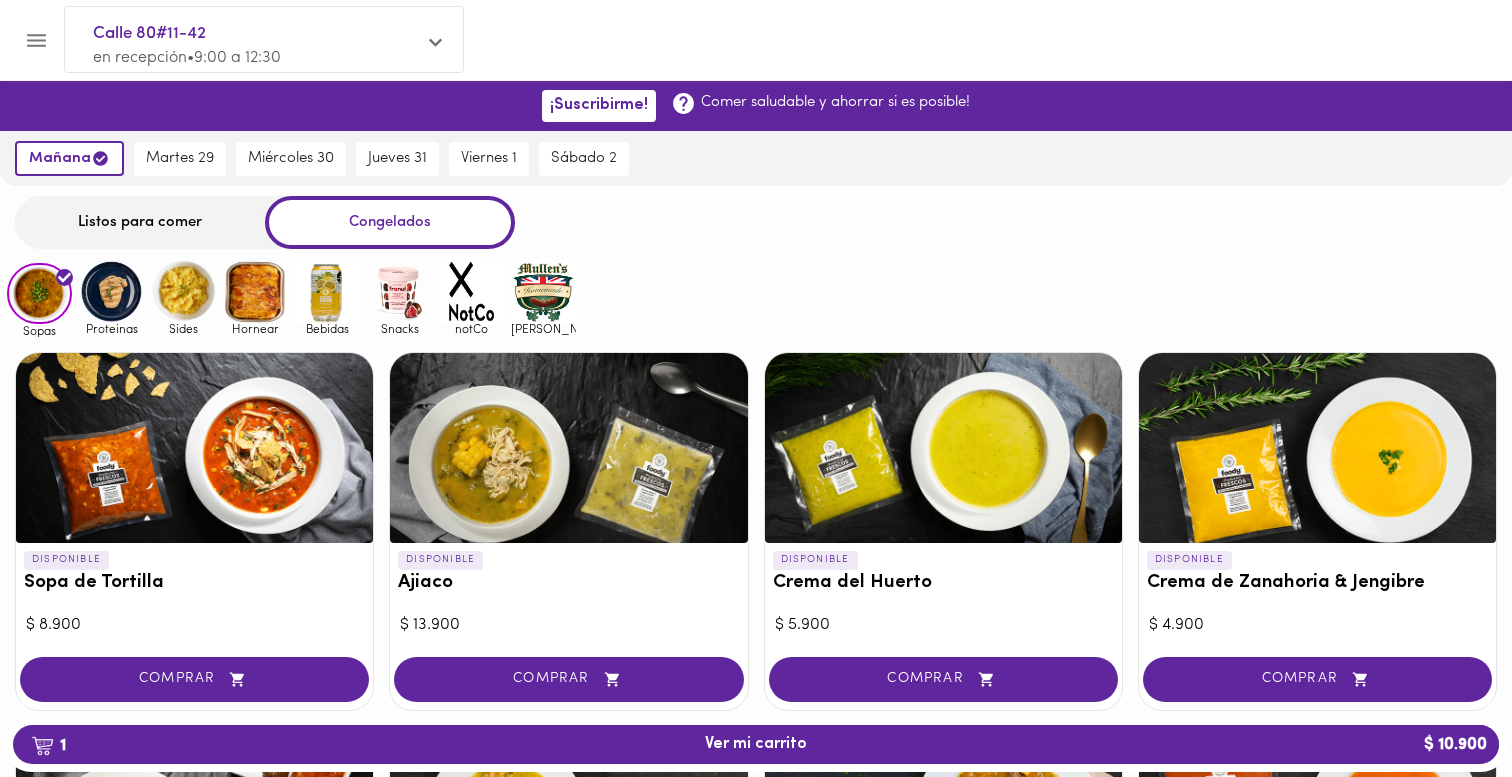 click at bounding box center [327, 291] 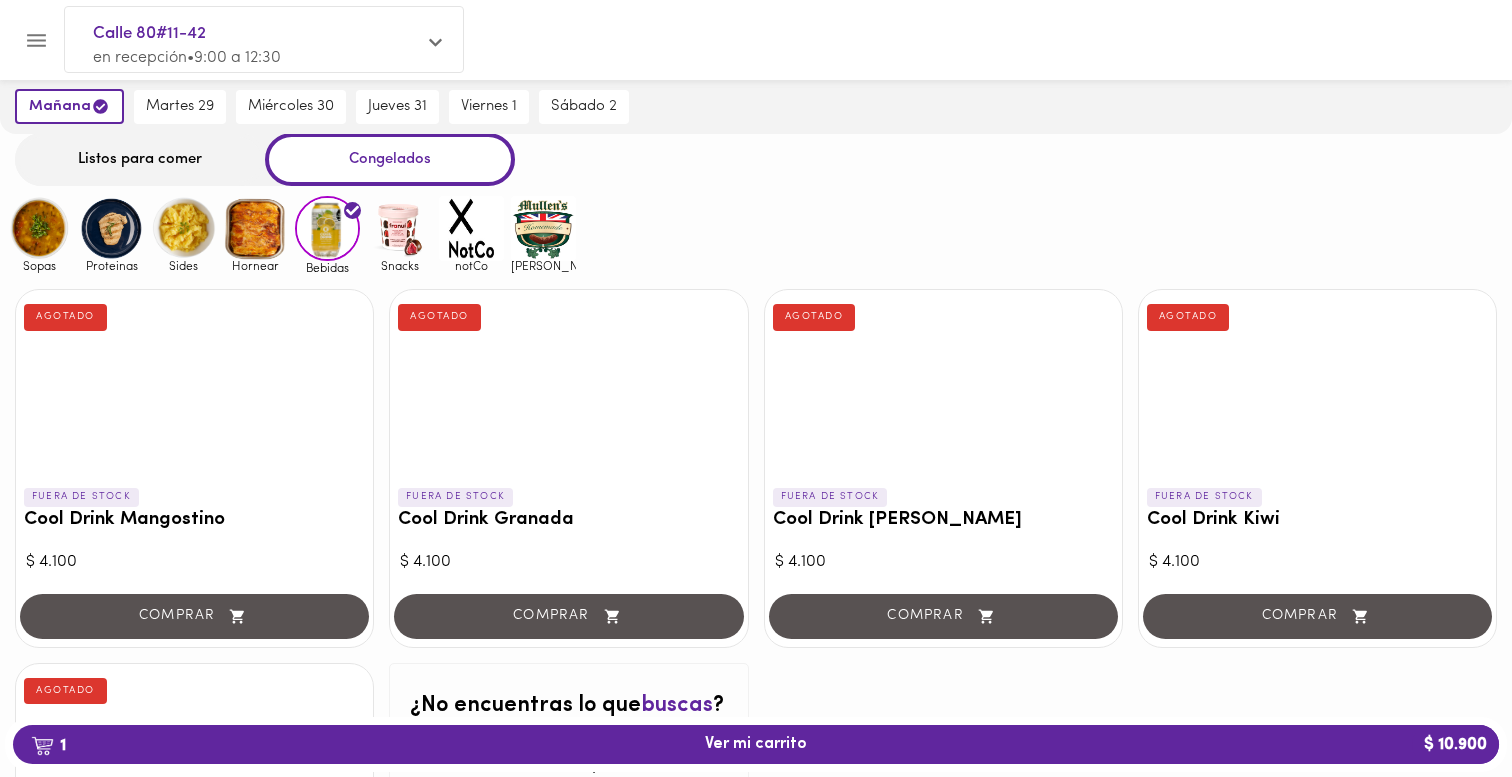 scroll, scrollTop: 0, scrollLeft: 0, axis: both 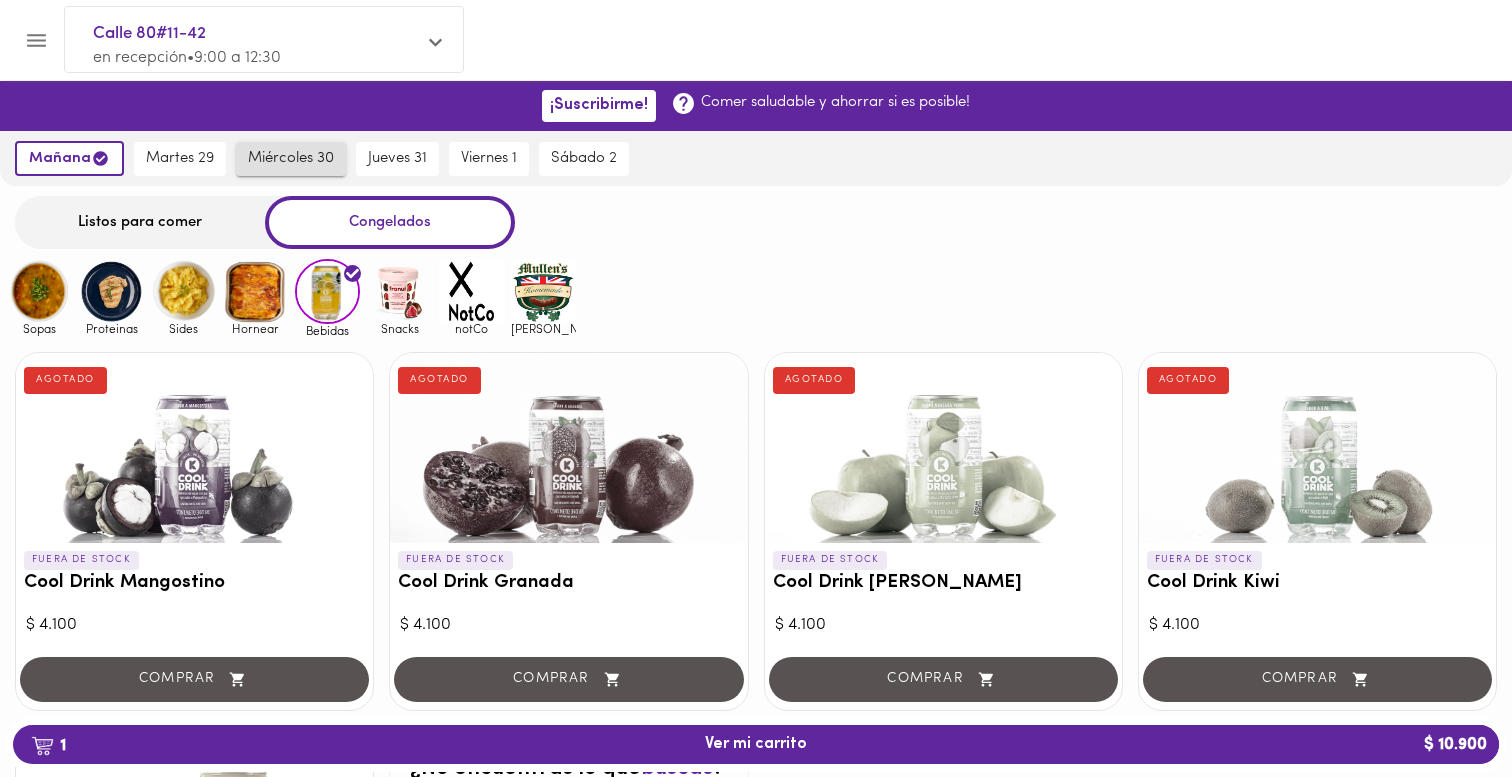 click on "miércoles 30" at bounding box center [291, 159] 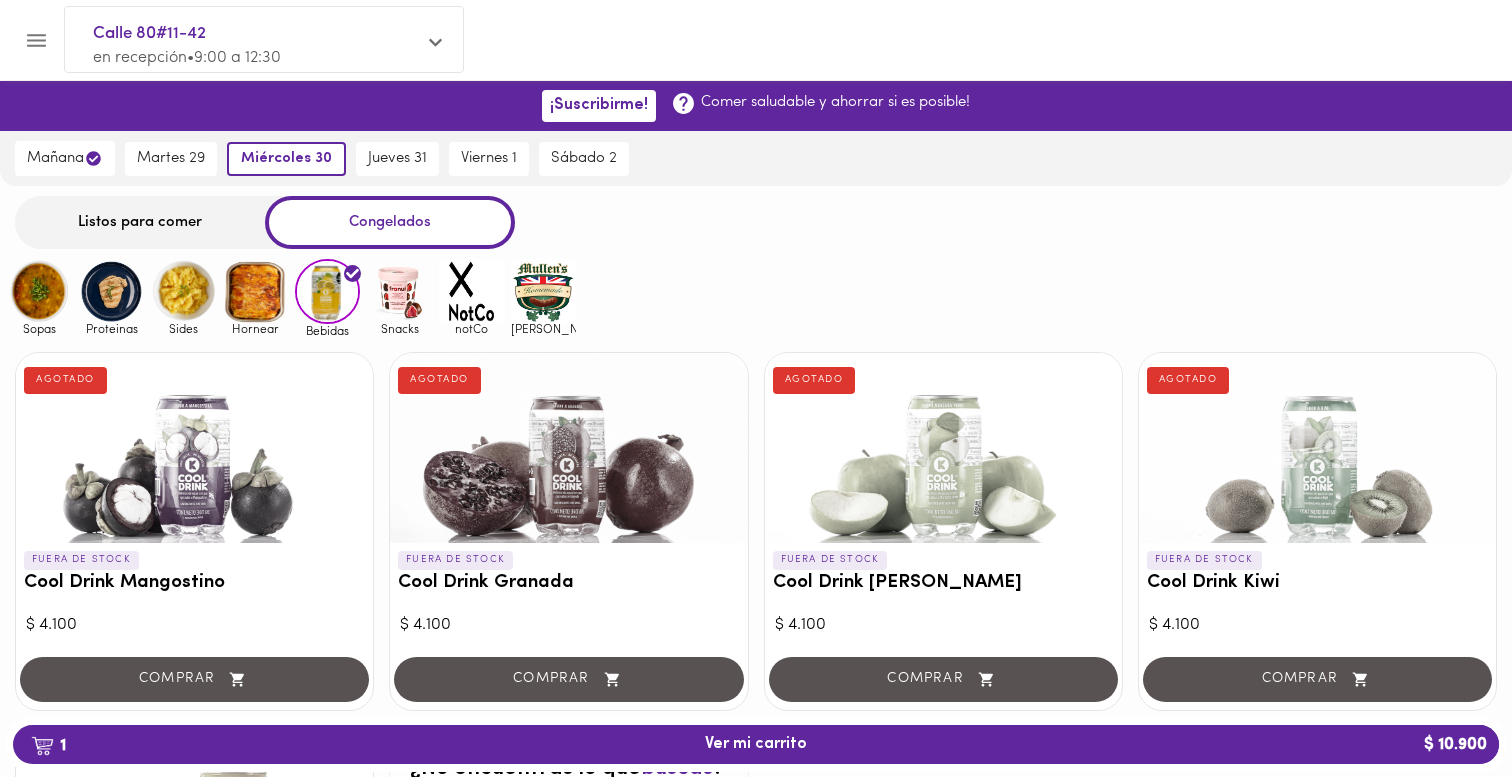 click at bounding box center (399, 291) 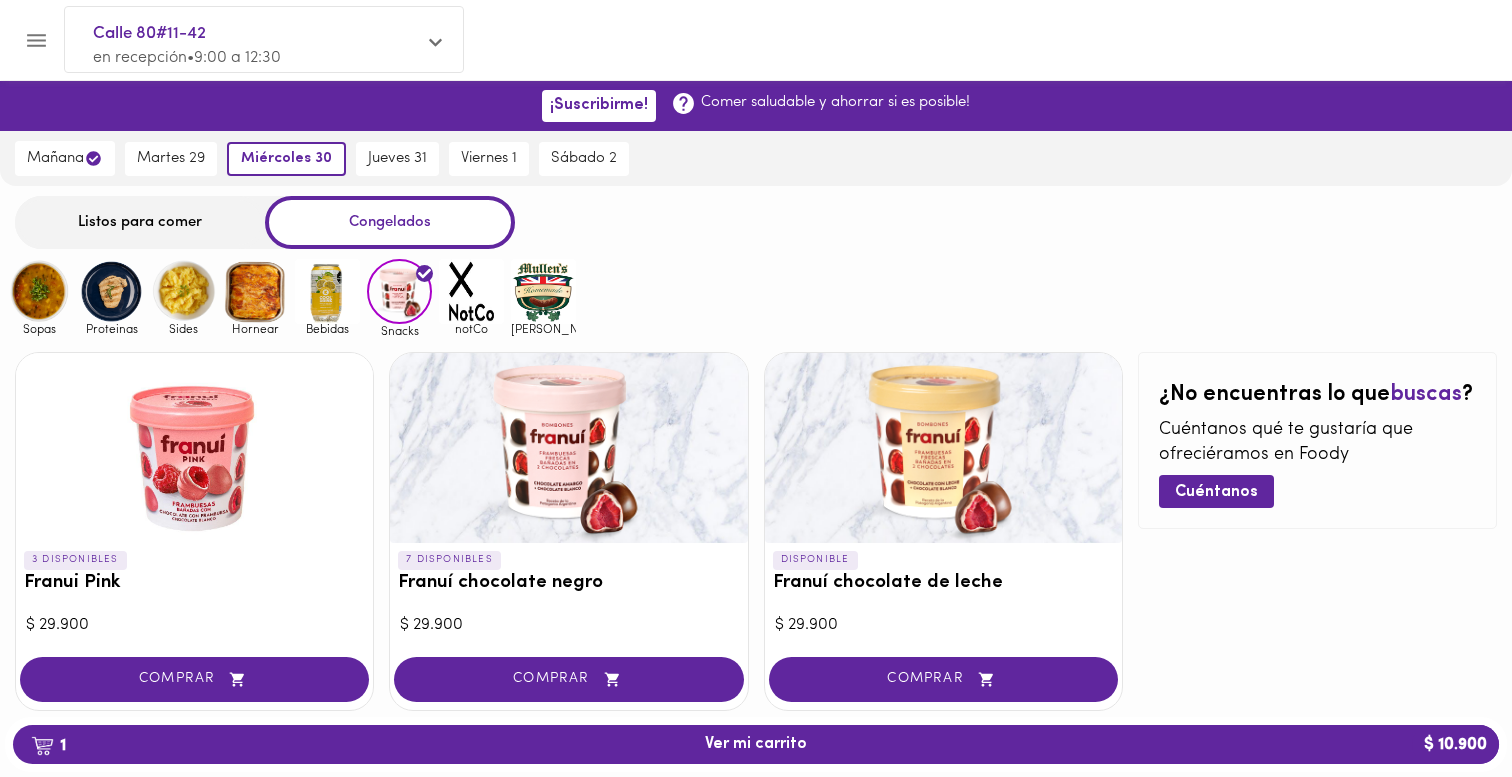 click at bounding box center [255, 291] 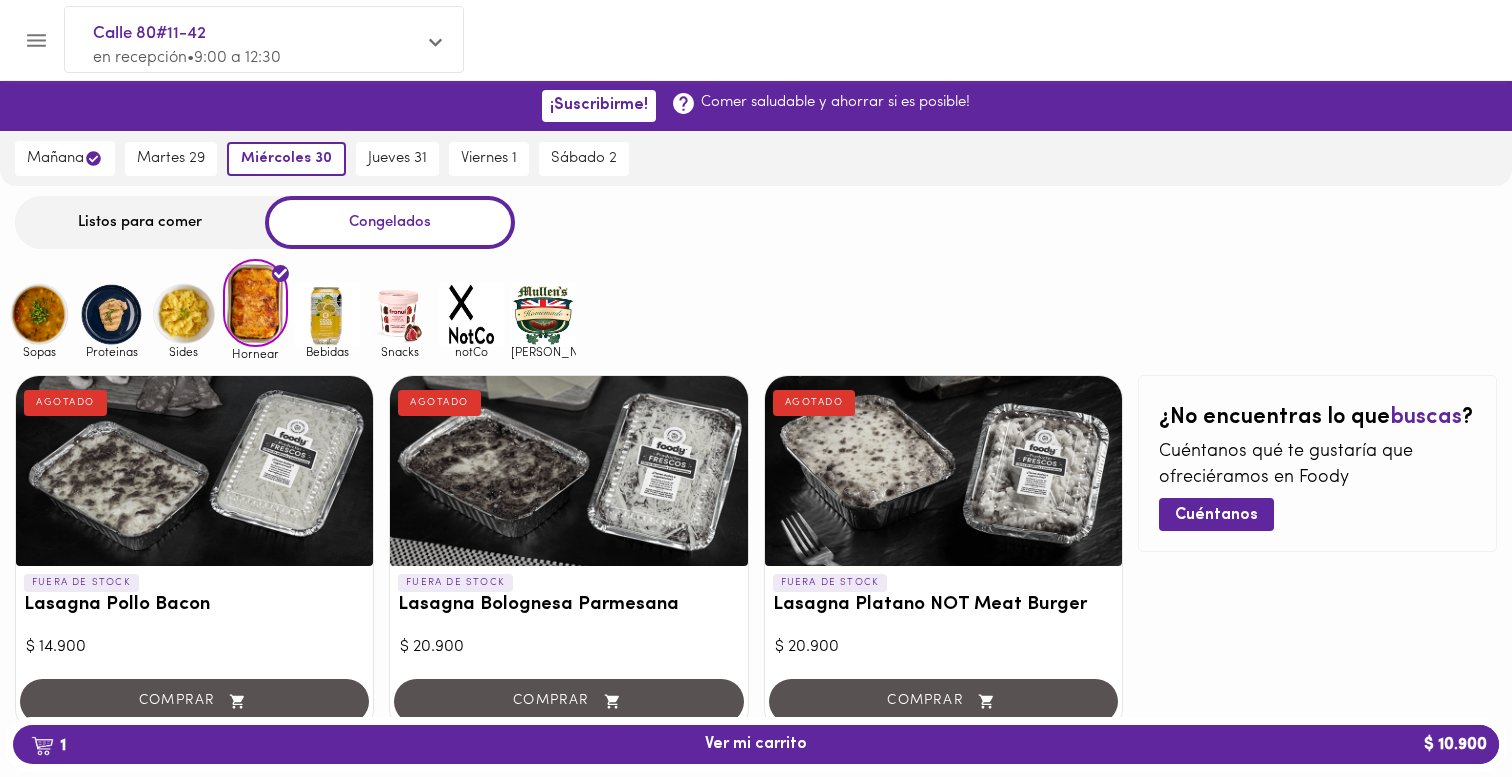 click at bounding box center [39, 314] 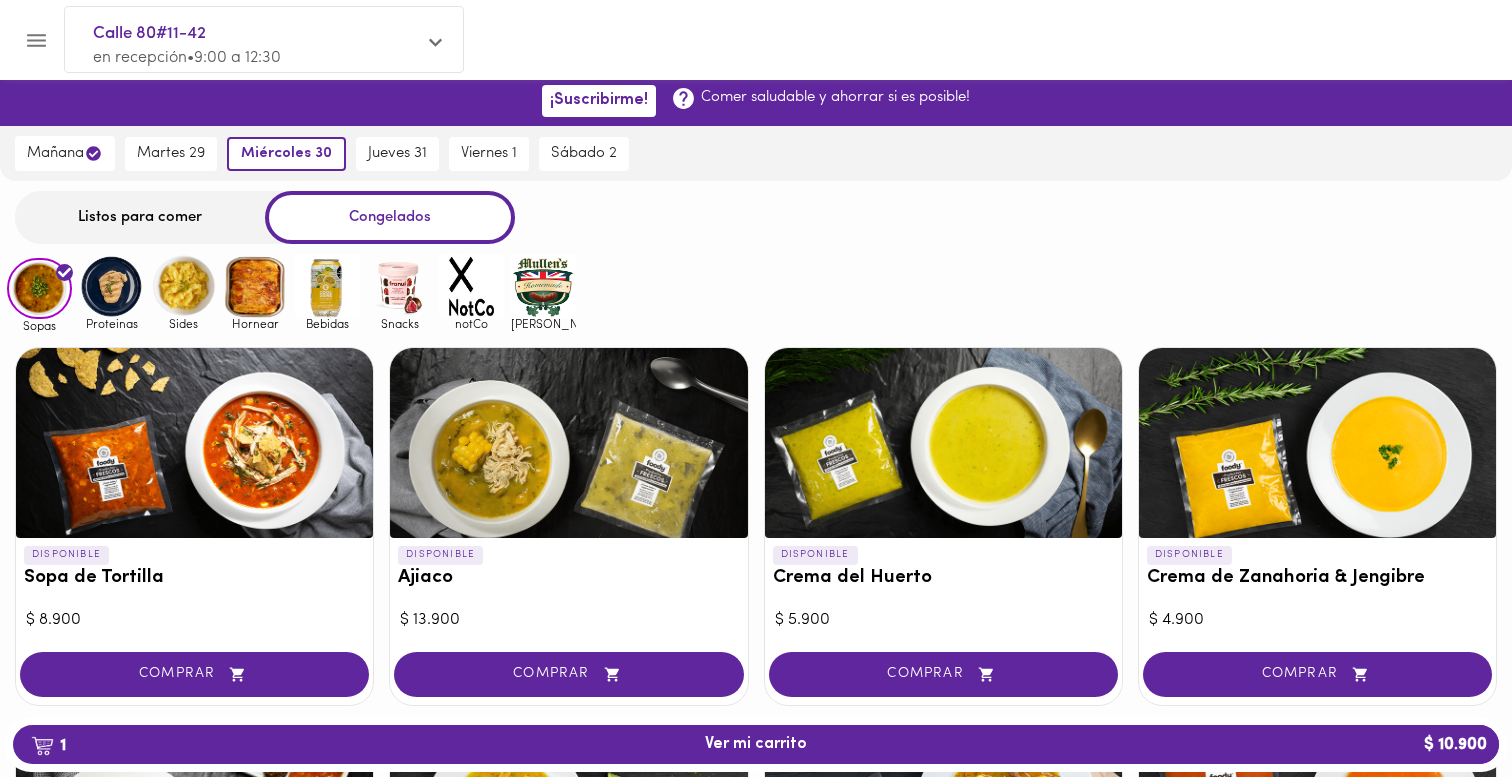scroll, scrollTop: 0, scrollLeft: 0, axis: both 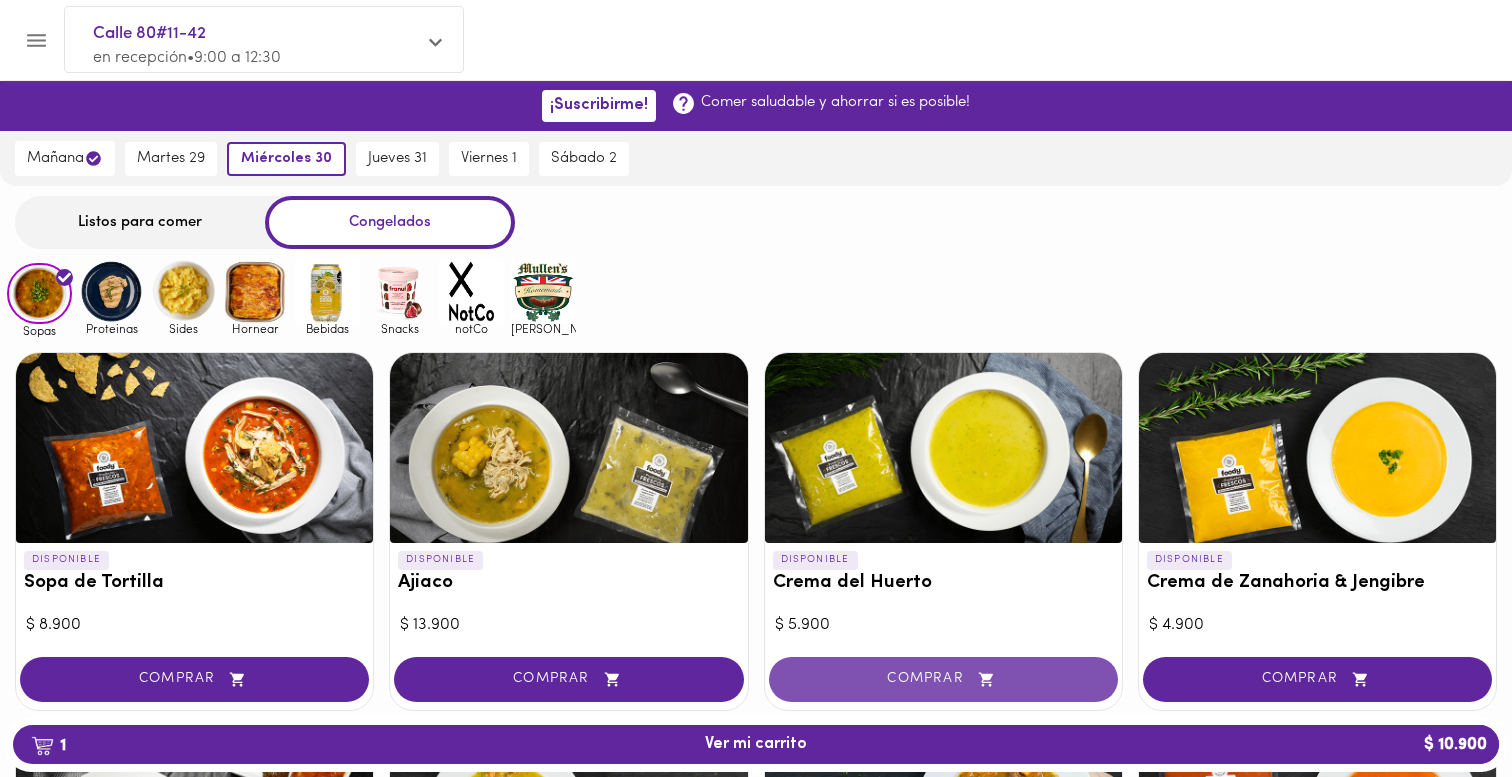 click on "COMPRAR" at bounding box center (943, 679) 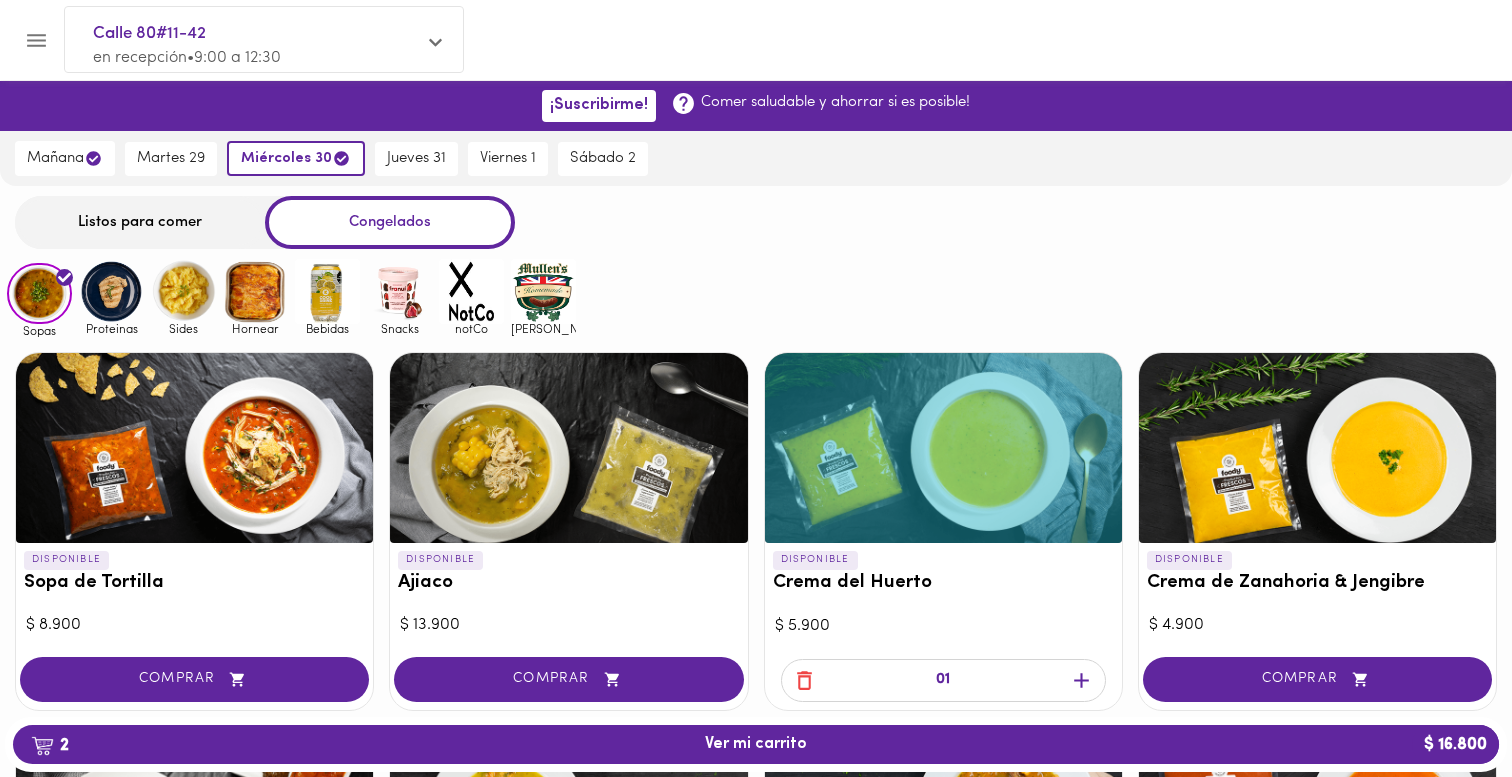 click at bounding box center [111, 291] 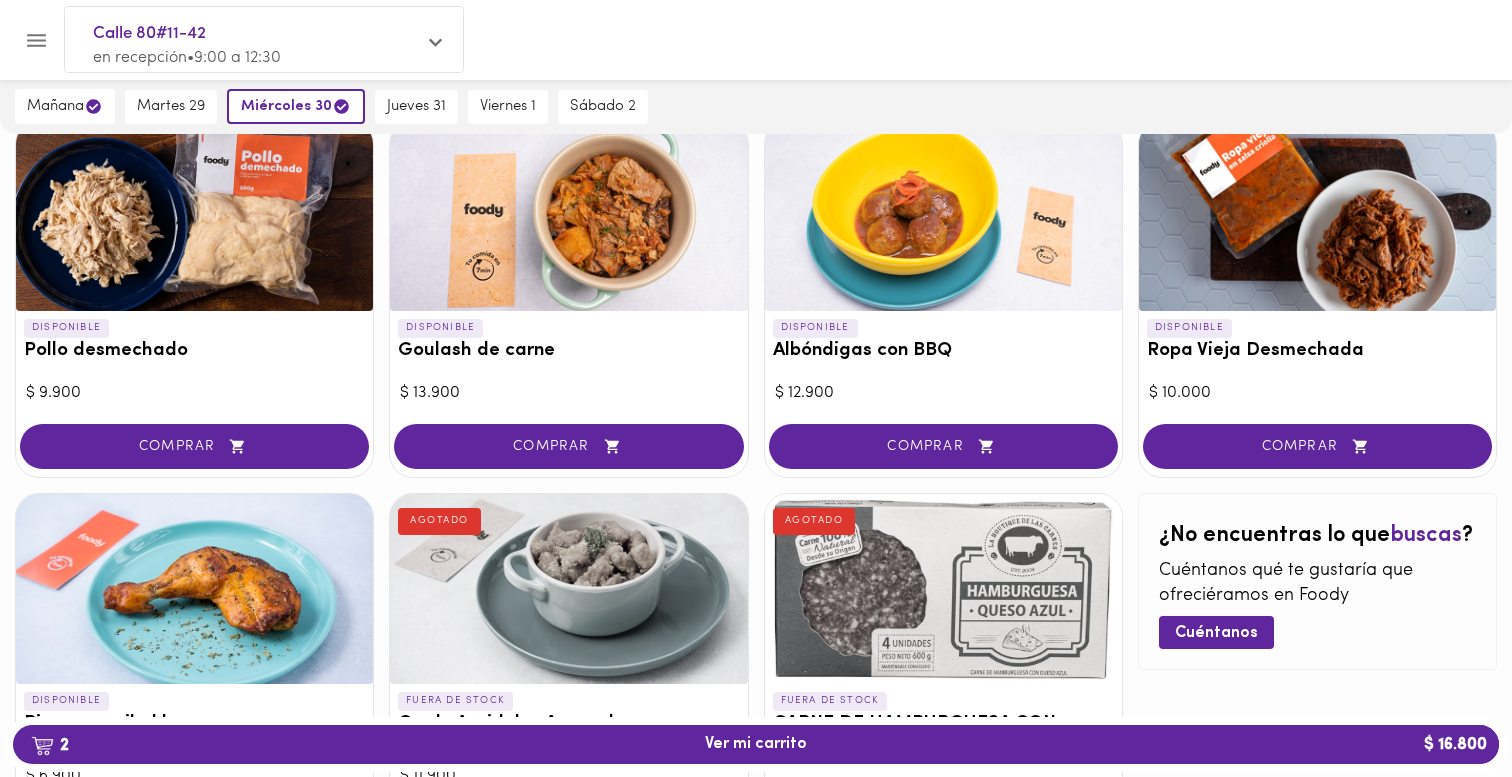 scroll, scrollTop: 465, scrollLeft: 0, axis: vertical 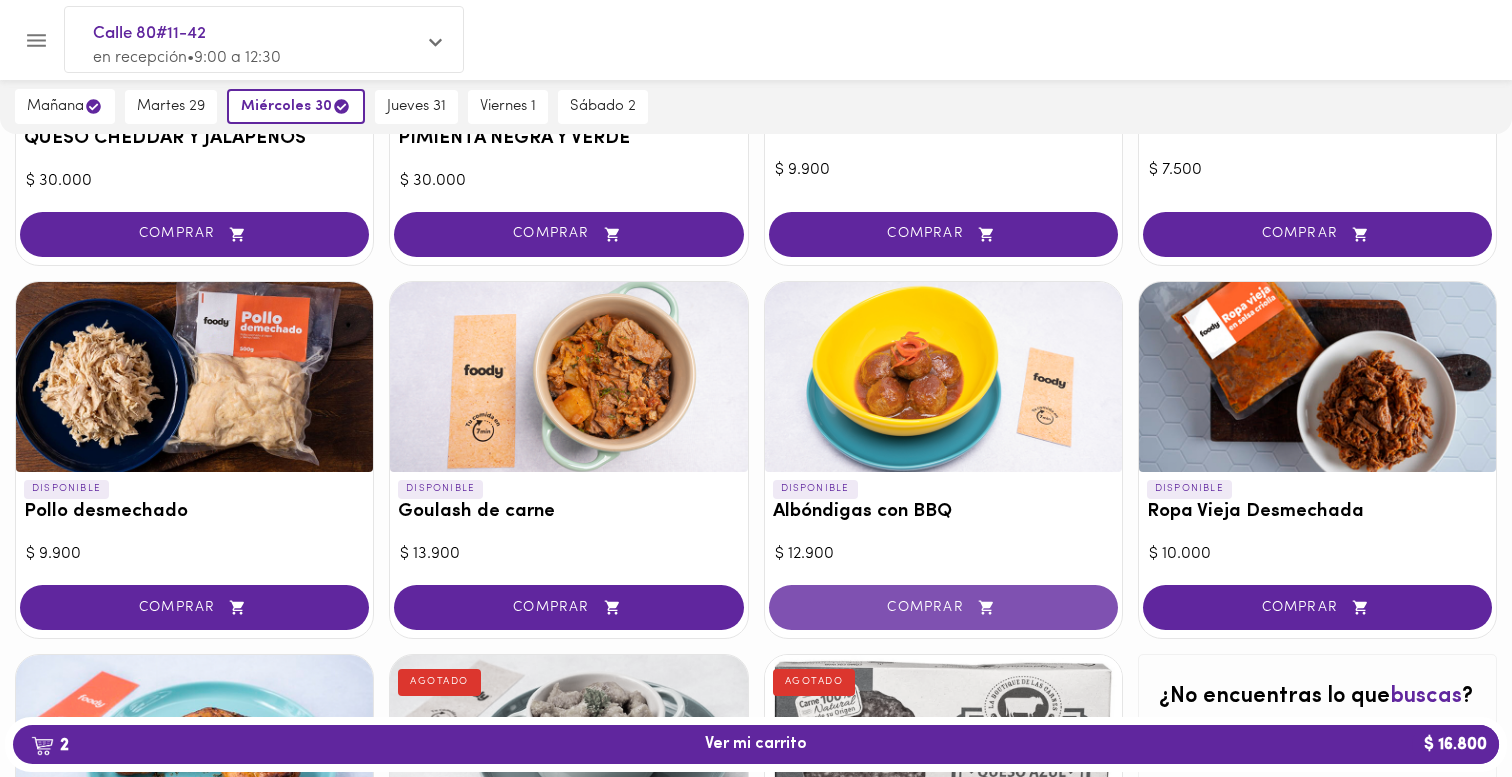 click on "COMPRAR" at bounding box center (943, 607) 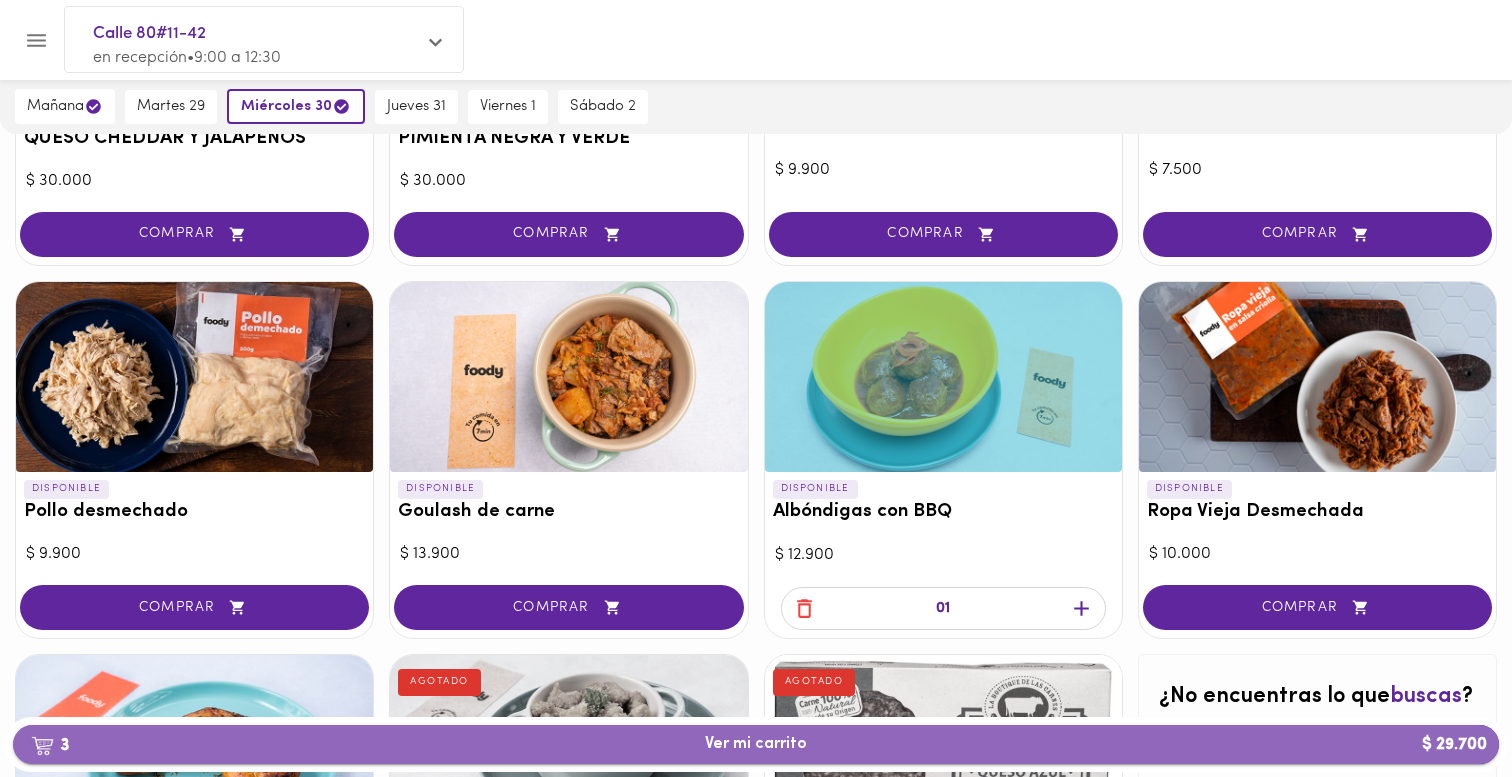 click on "3 Ver mi carrito $ 29.700" at bounding box center (756, 744) 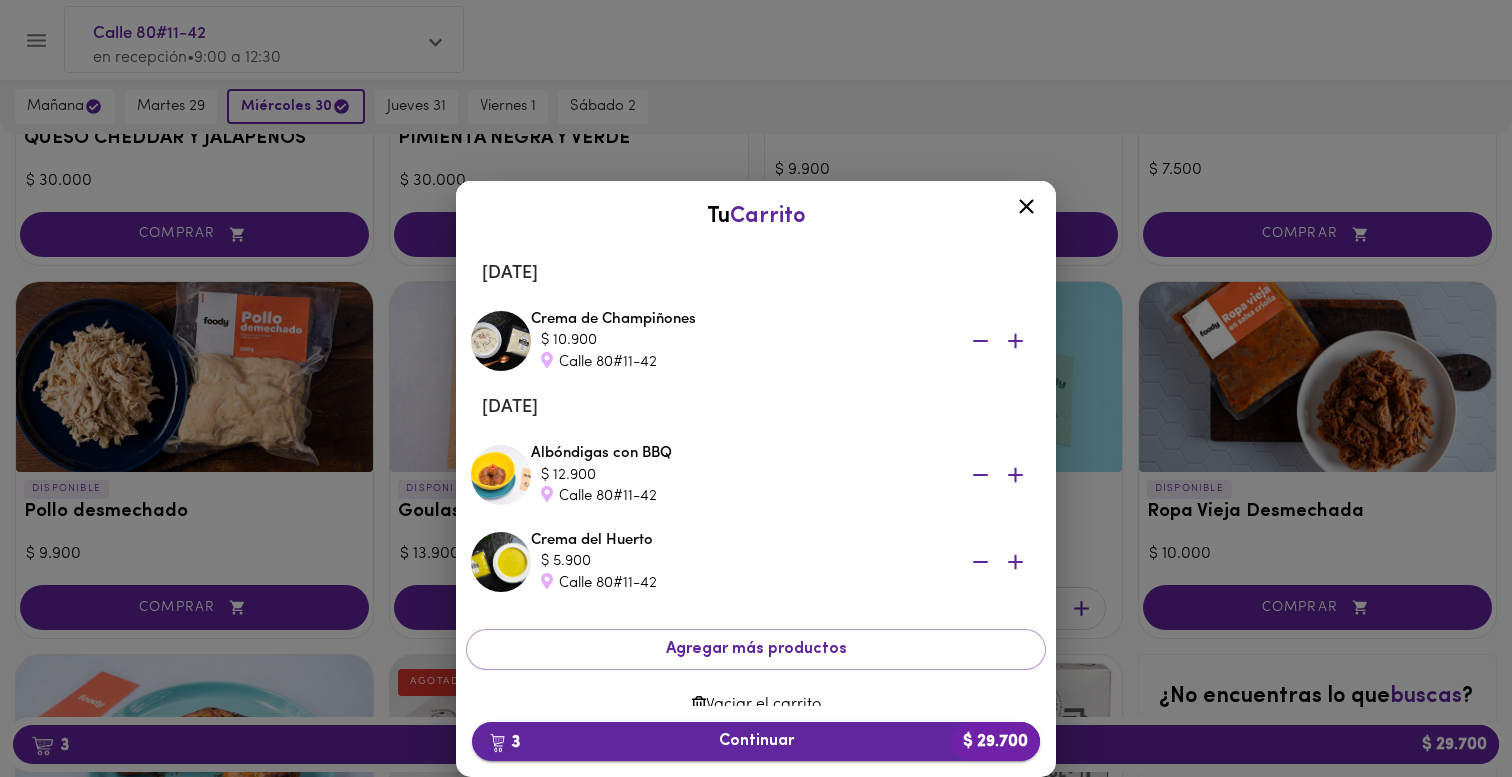 click on "3 Continuar $ 29.700" at bounding box center [756, 741] 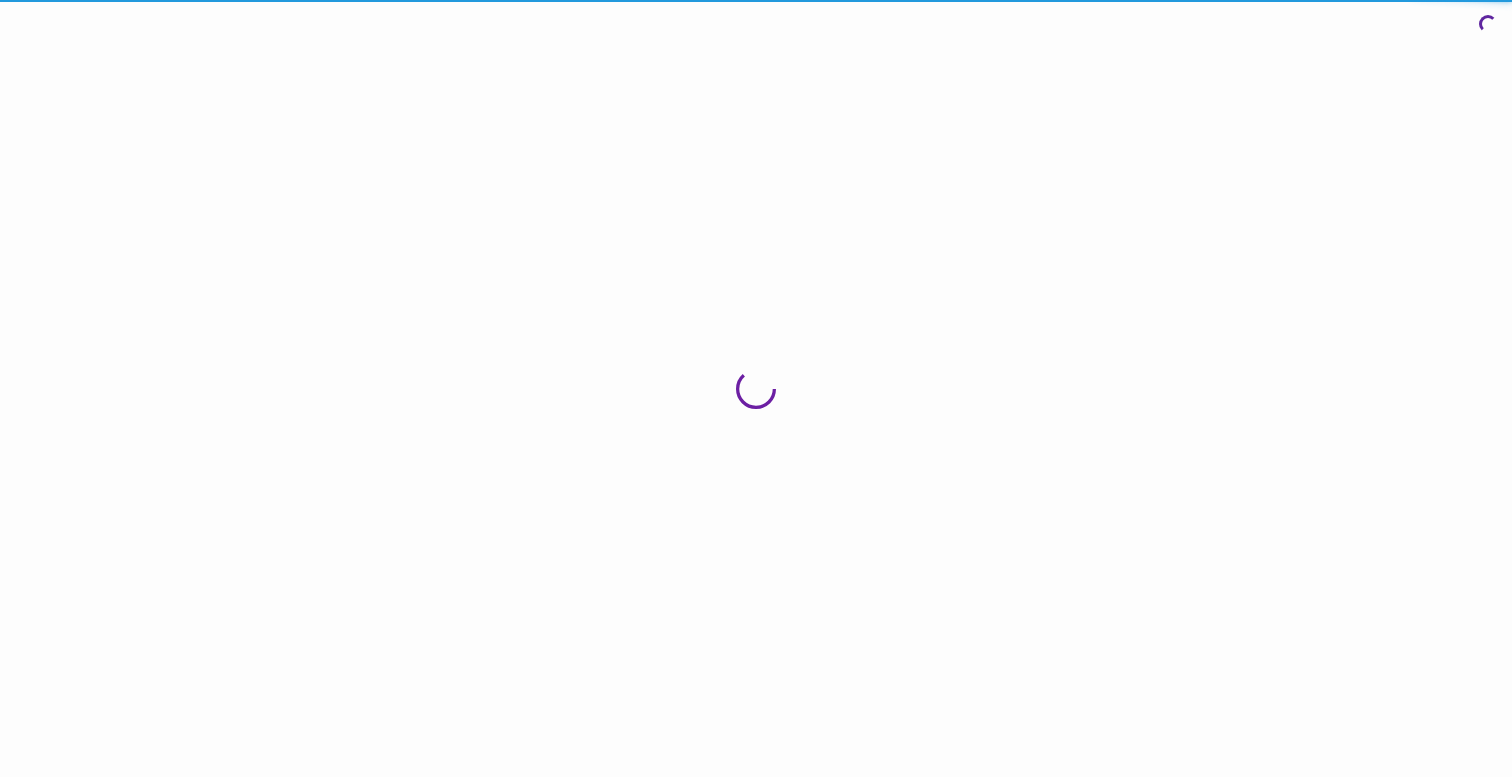 scroll, scrollTop: 0, scrollLeft: 0, axis: both 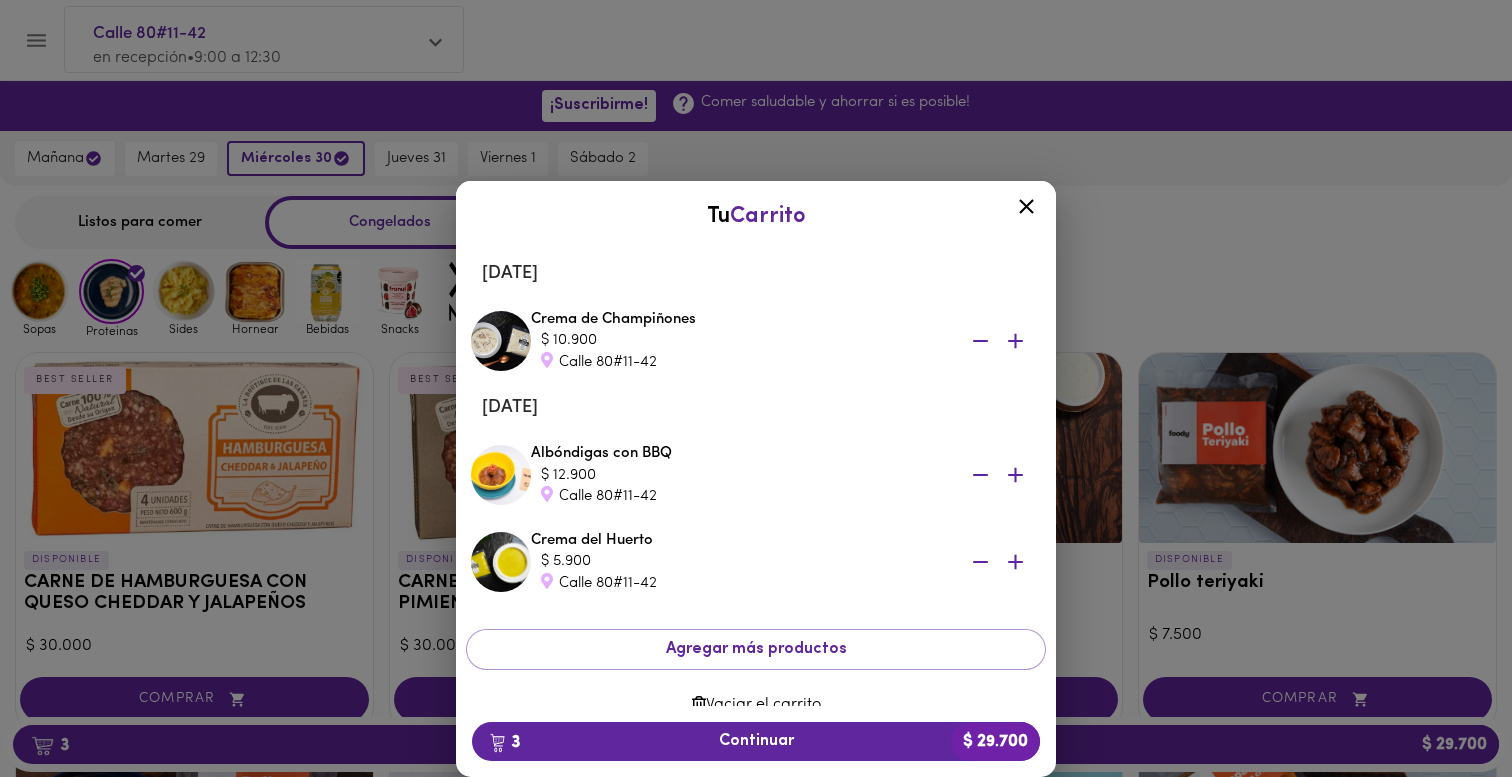 click 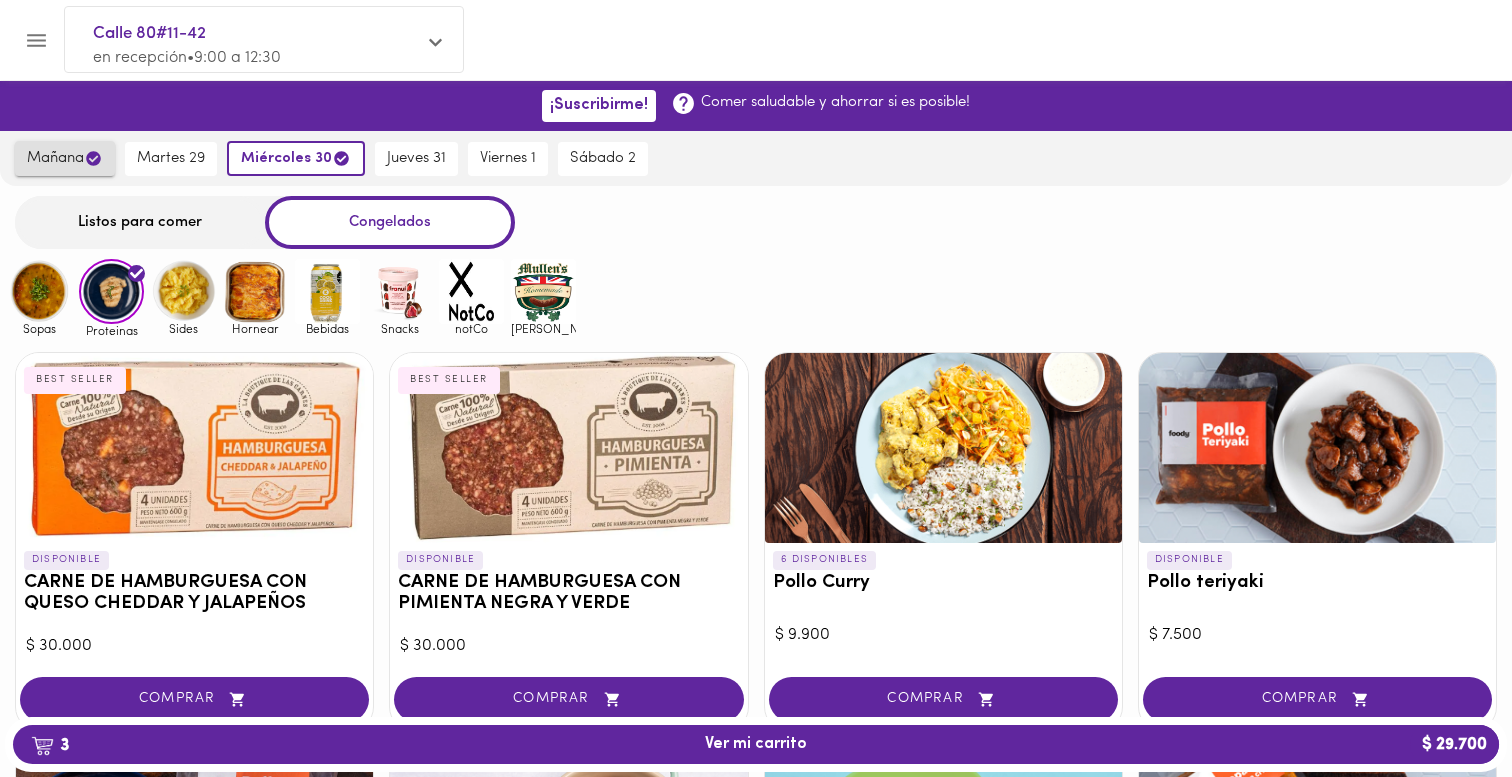 click on "mañana" at bounding box center [65, 158] 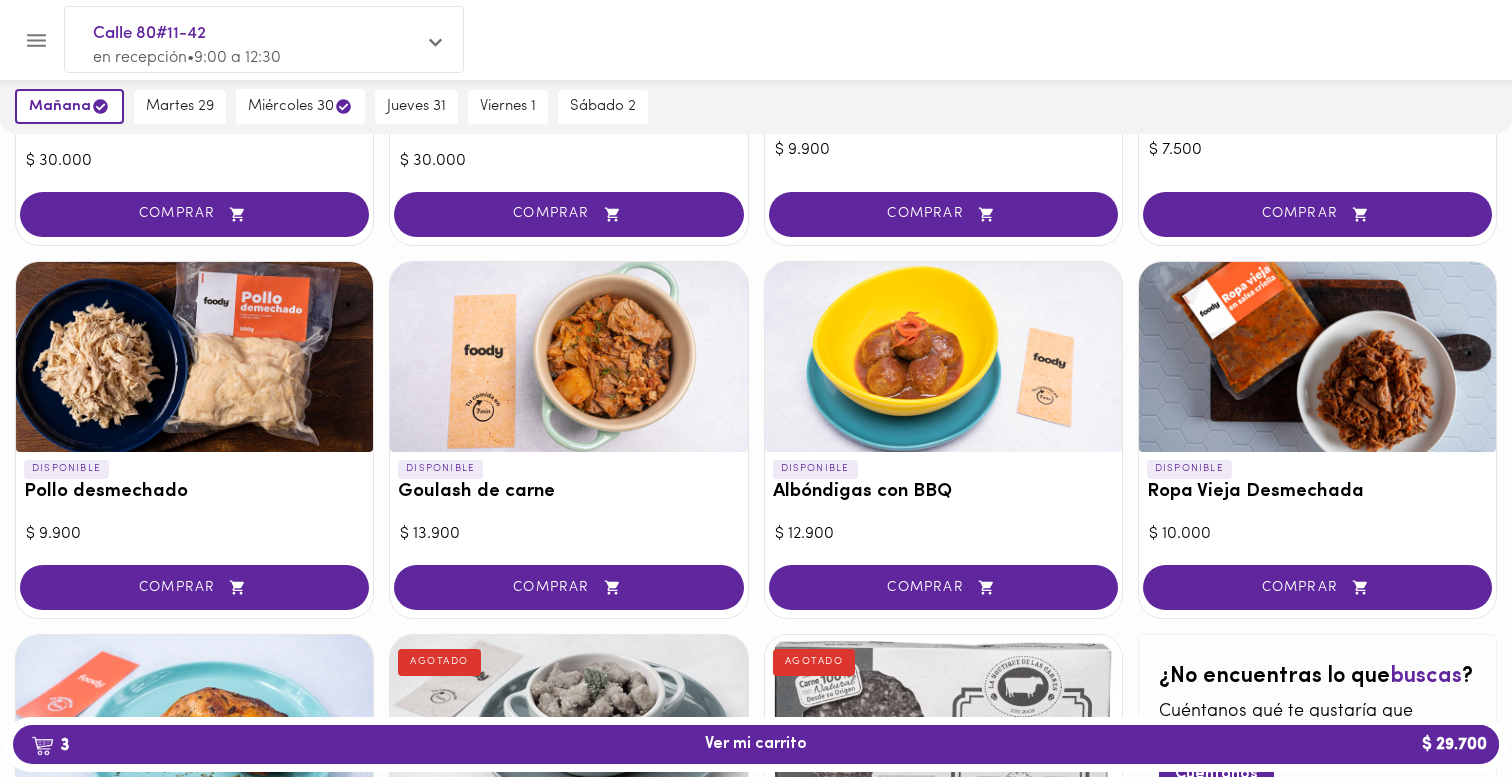 scroll, scrollTop: 490, scrollLeft: 0, axis: vertical 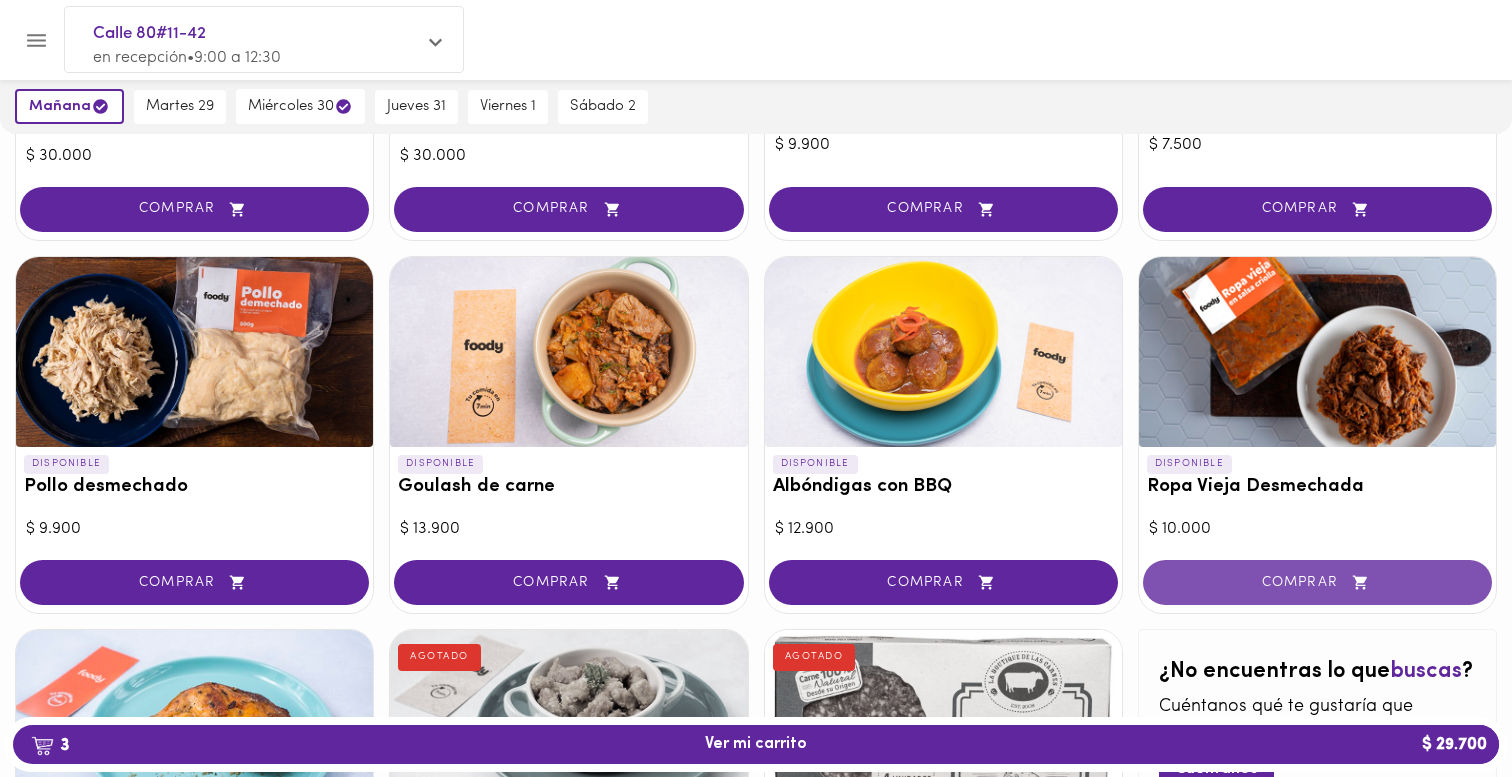 click on "COMPRAR" at bounding box center [1317, 582] 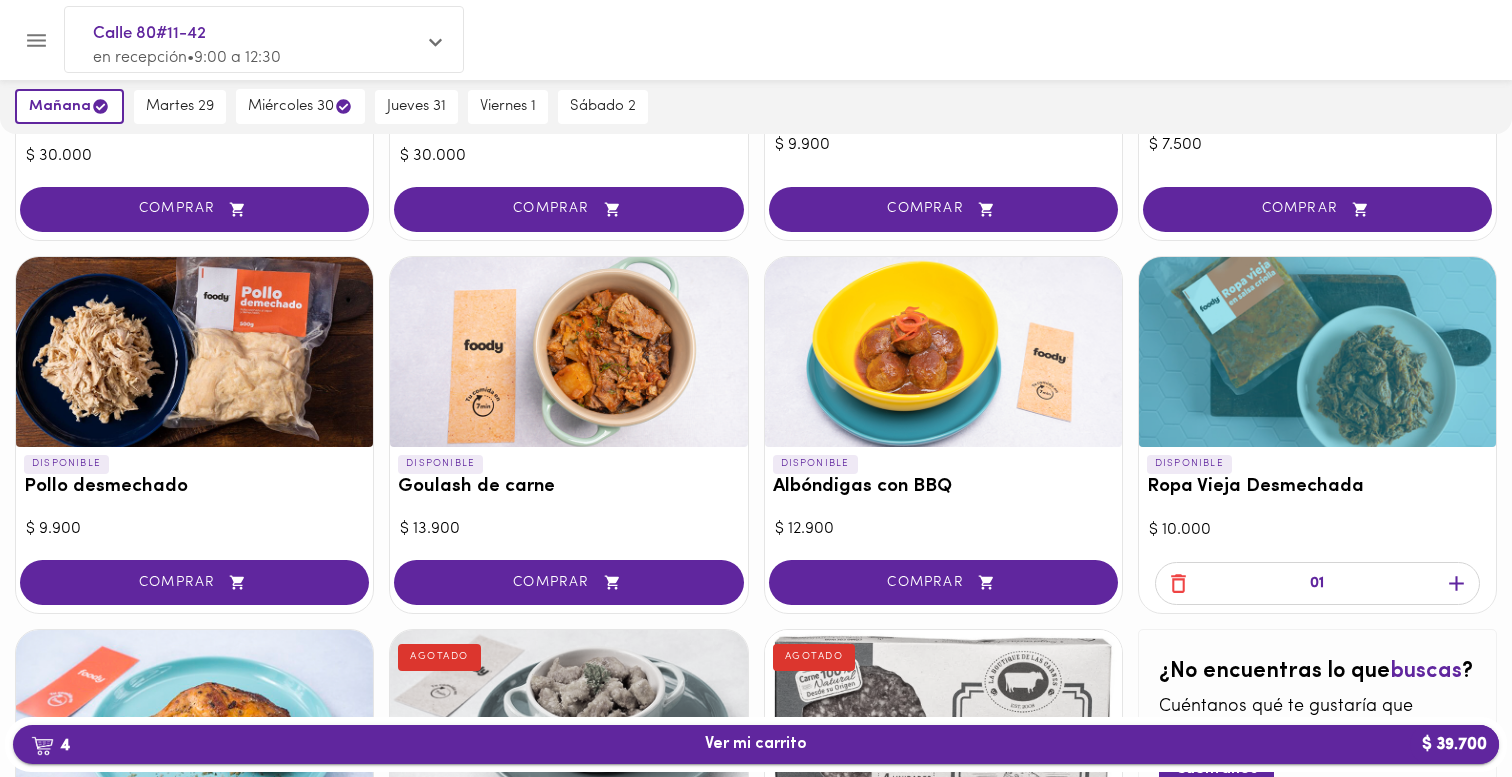 click on "4 Ver mi carrito $ 39.700" at bounding box center [756, 744] 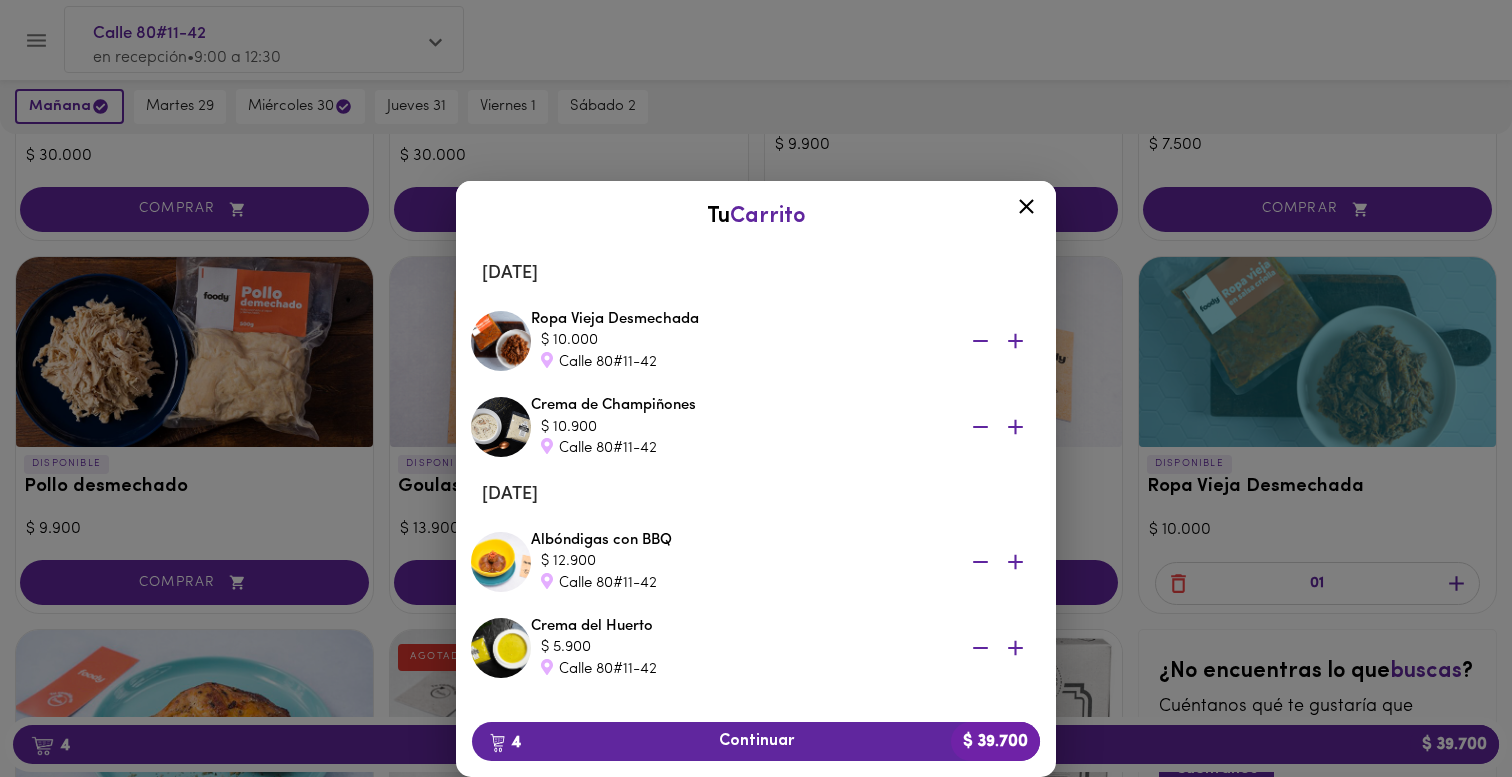 click 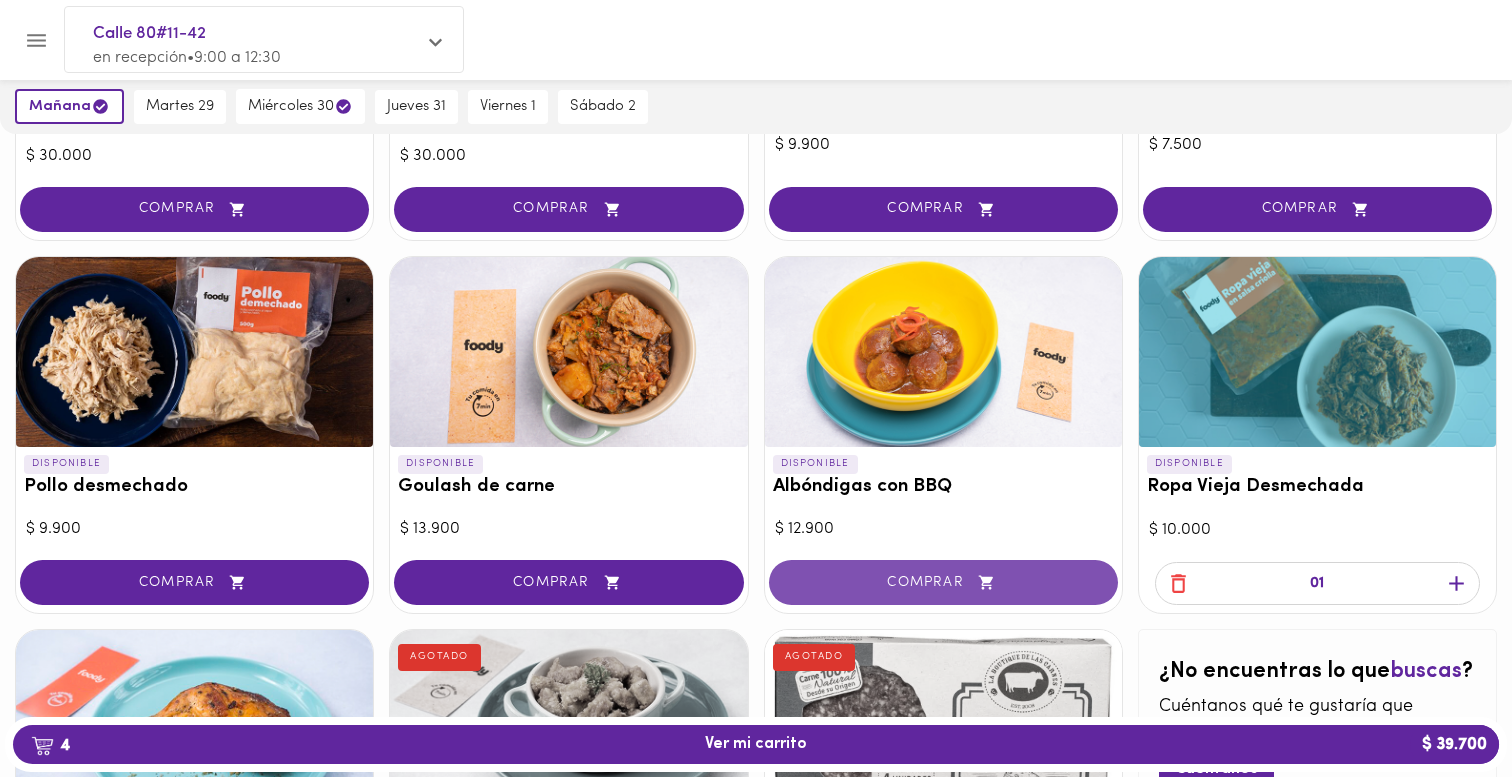 click on "COMPRAR" at bounding box center [943, 582] 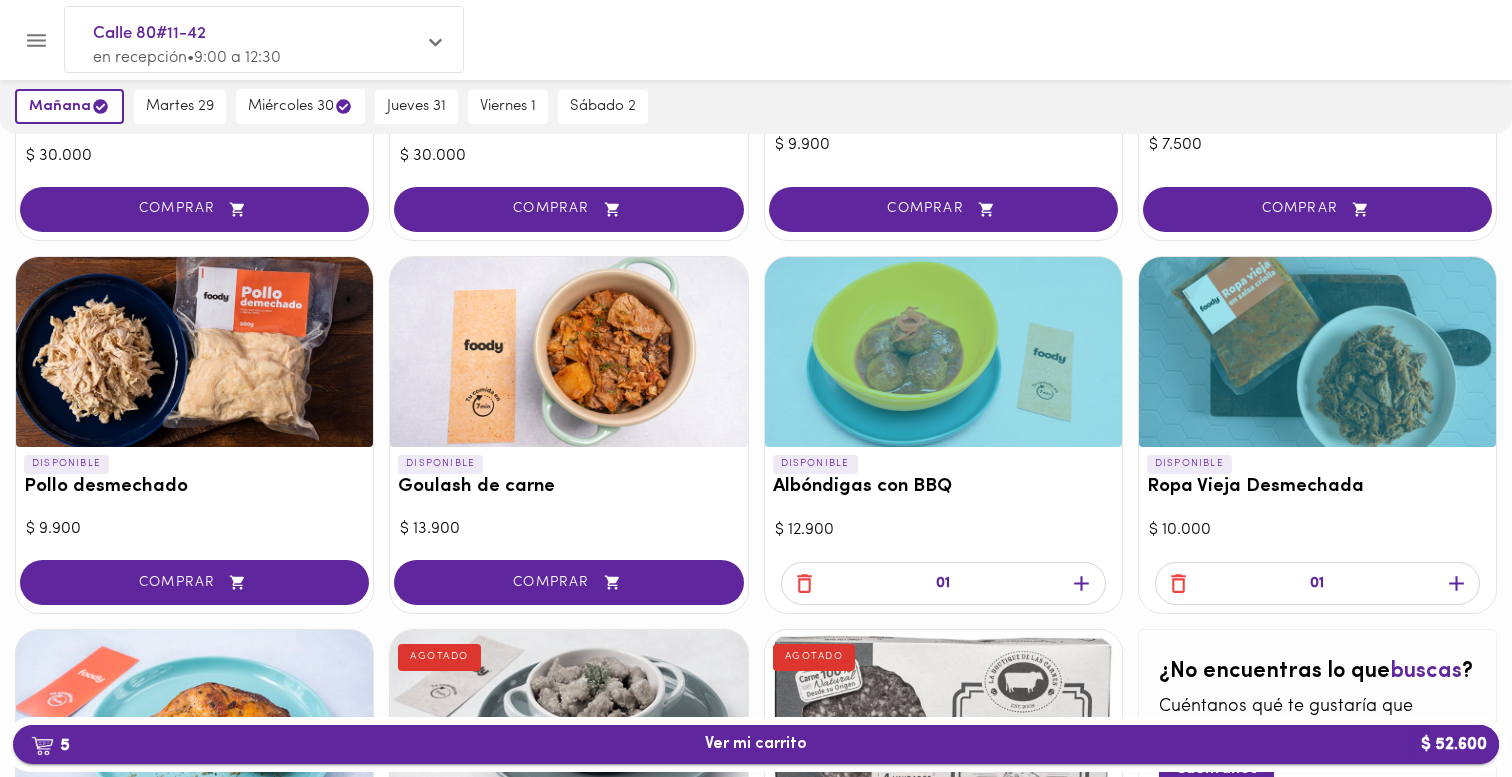 click on "5 Ver mi carrito $ 52.600" at bounding box center (756, 744) 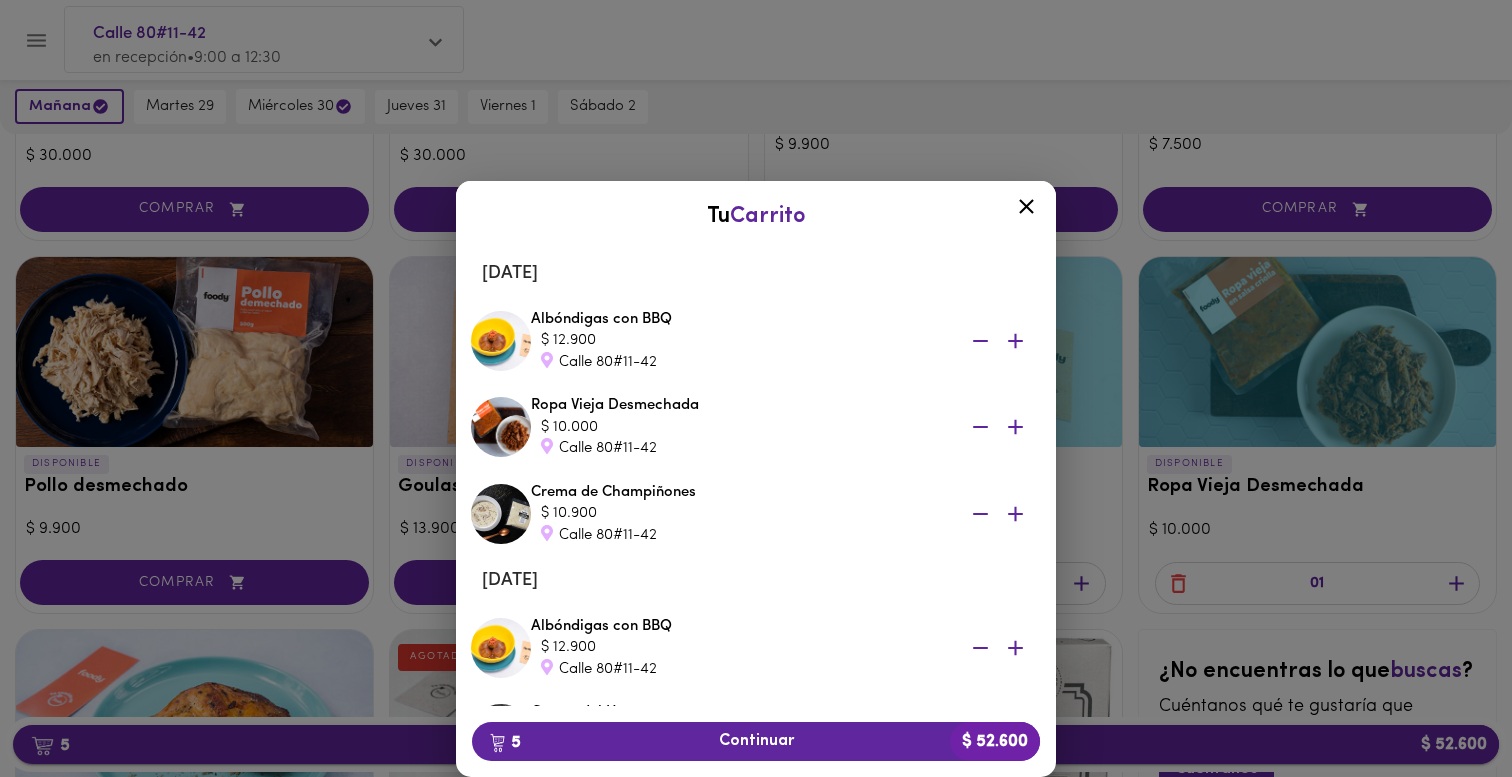 click on "5 Continuar $ 52.600" at bounding box center [756, 741] 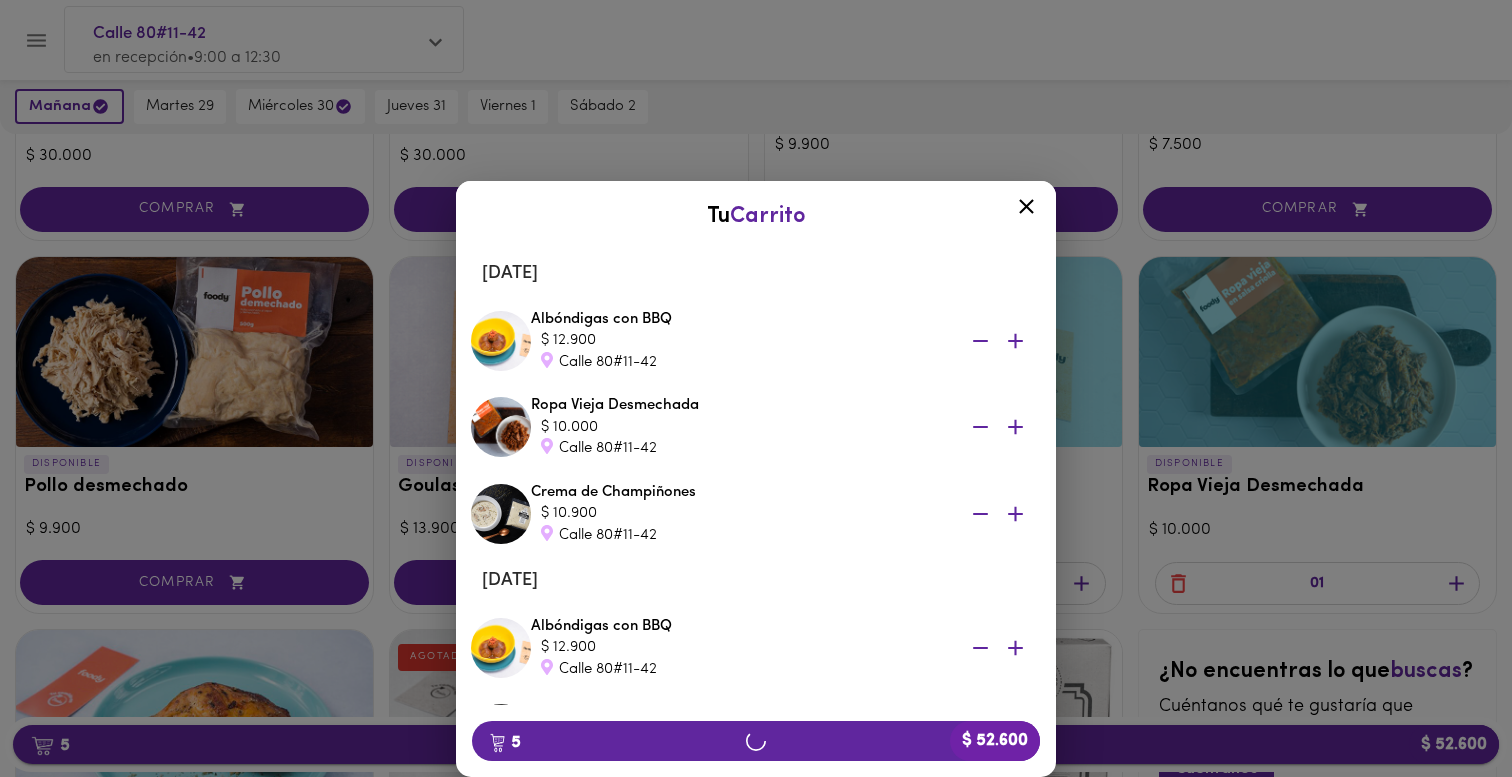 scroll, scrollTop: 0, scrollLeft: 0, axis: both 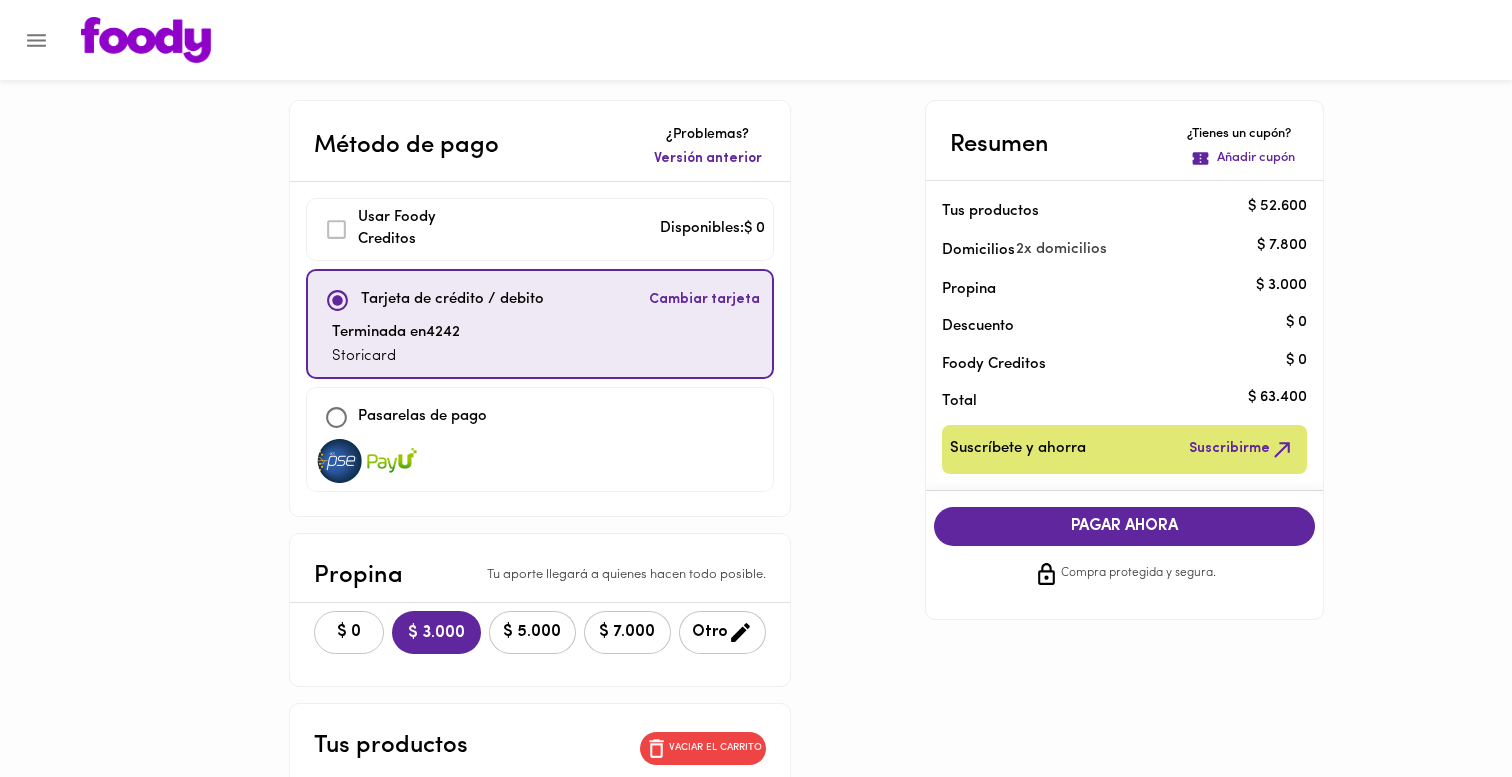 click on "$ 0" at bounding box center [349, 632] 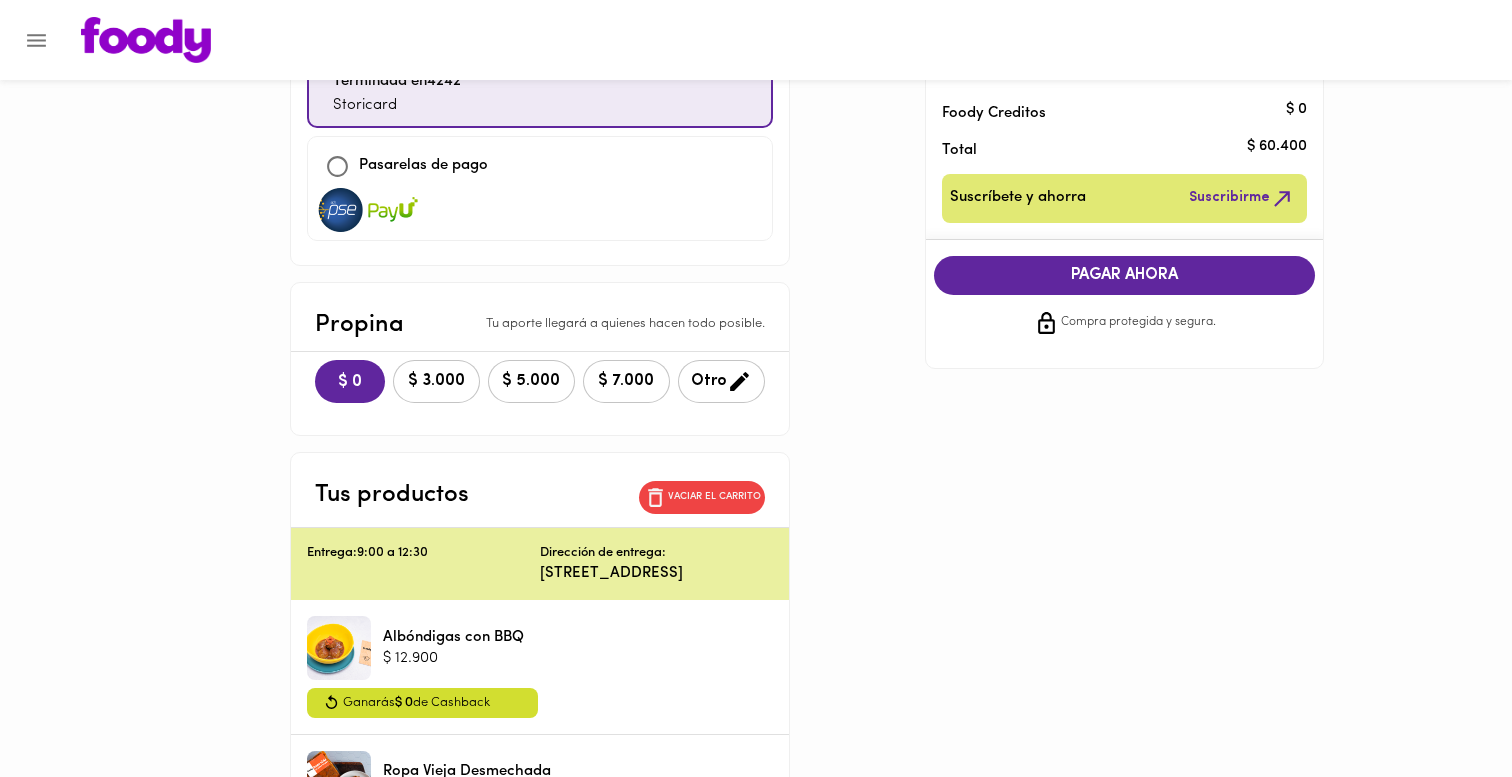 scroll, scrollTop: 230, scrollLeft: 0, axis: vertical 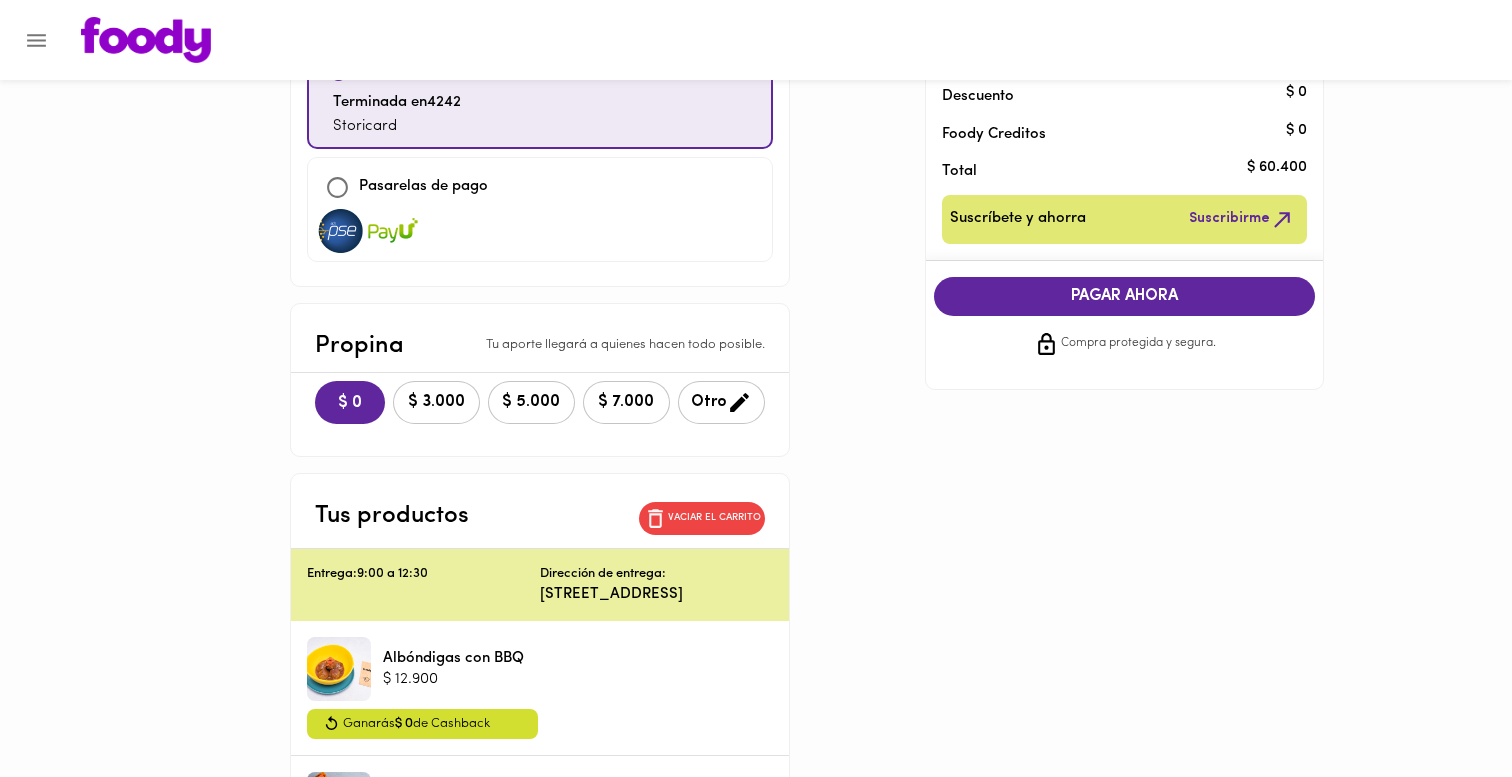click on "PAGAR AHORA Compra protegida y segura." at bounding box center (1125, 317) 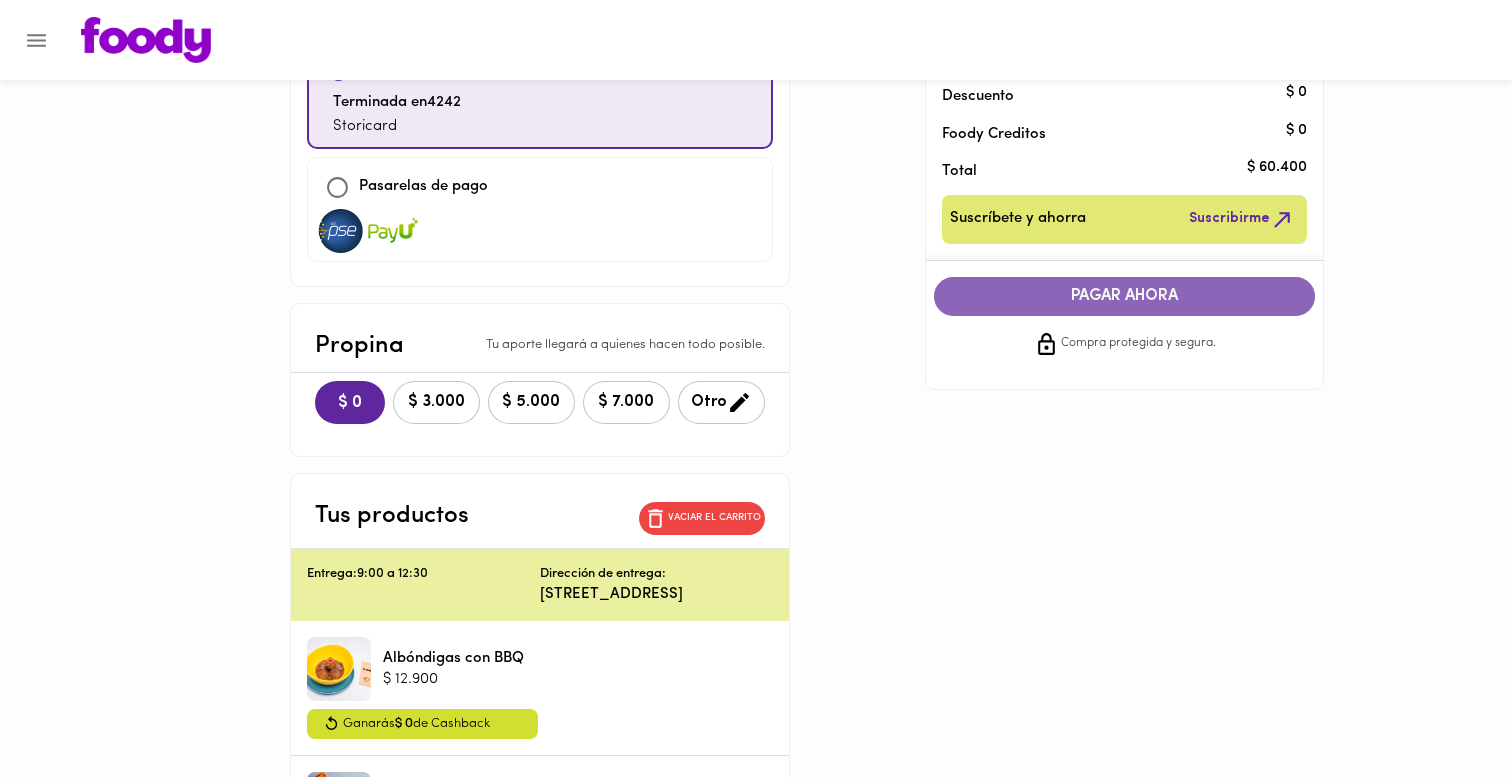 click on "PAGAR AHORA" at bounding box center [1125, 296] 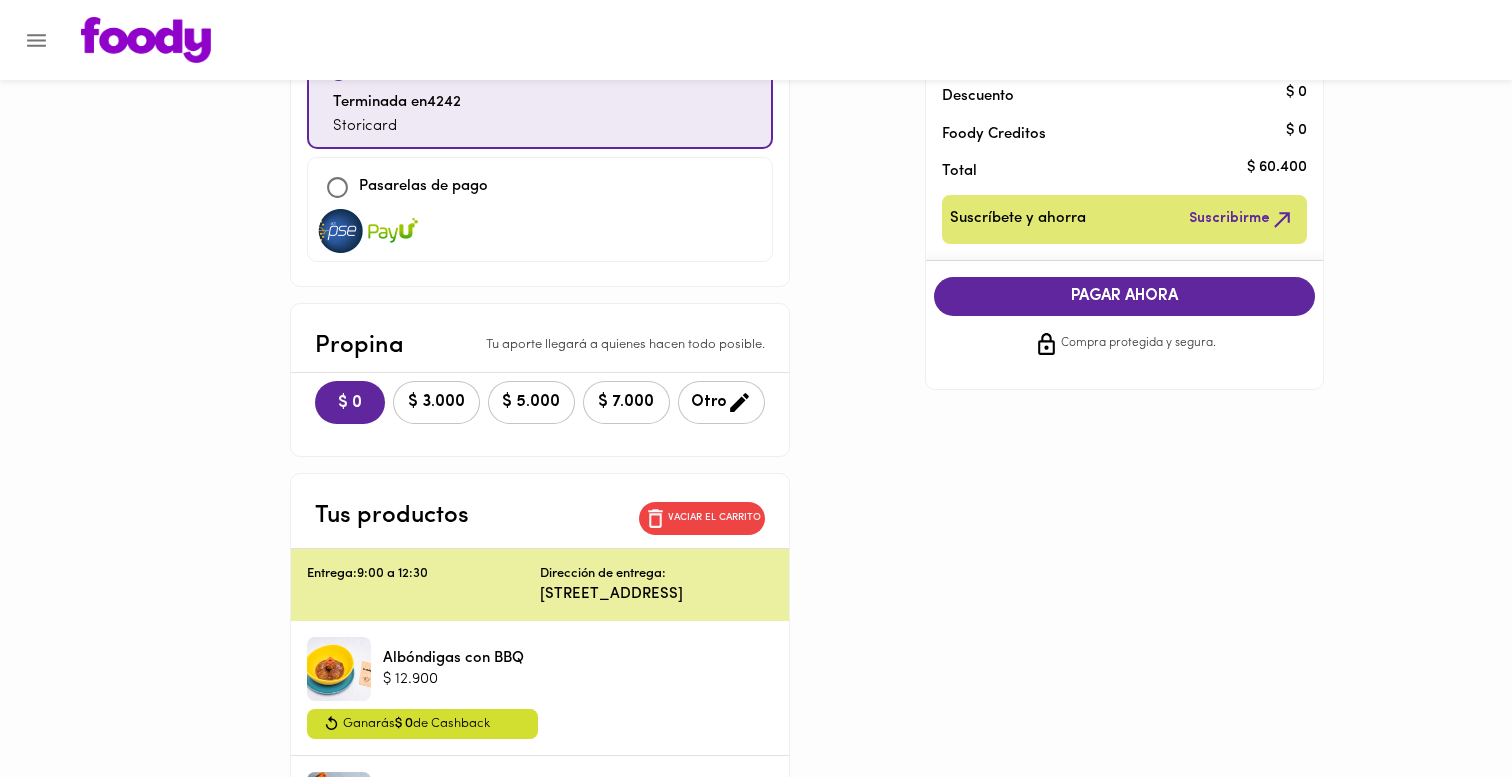 scroll, scrollTop: 0, scrollLeft: 0, axis: both 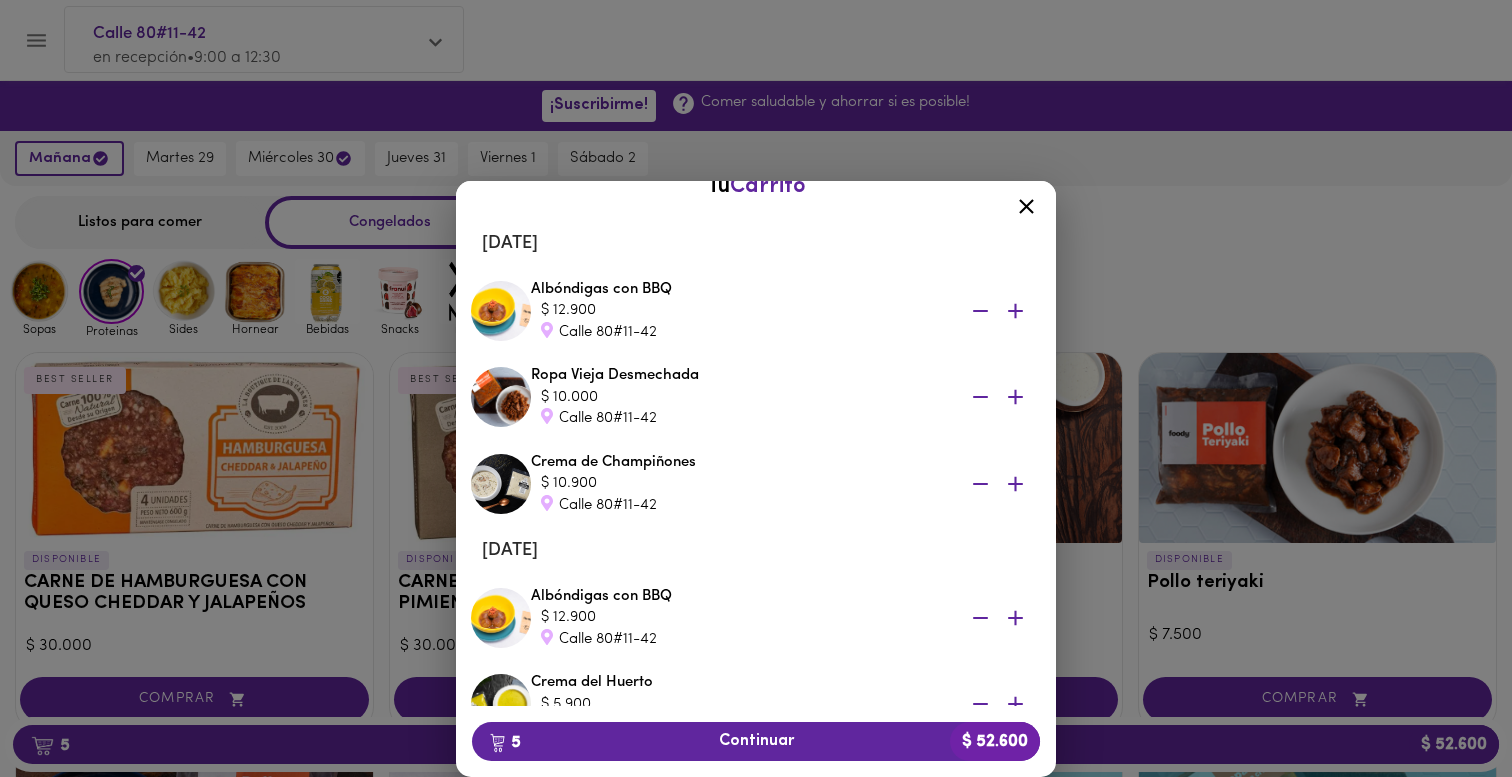 click 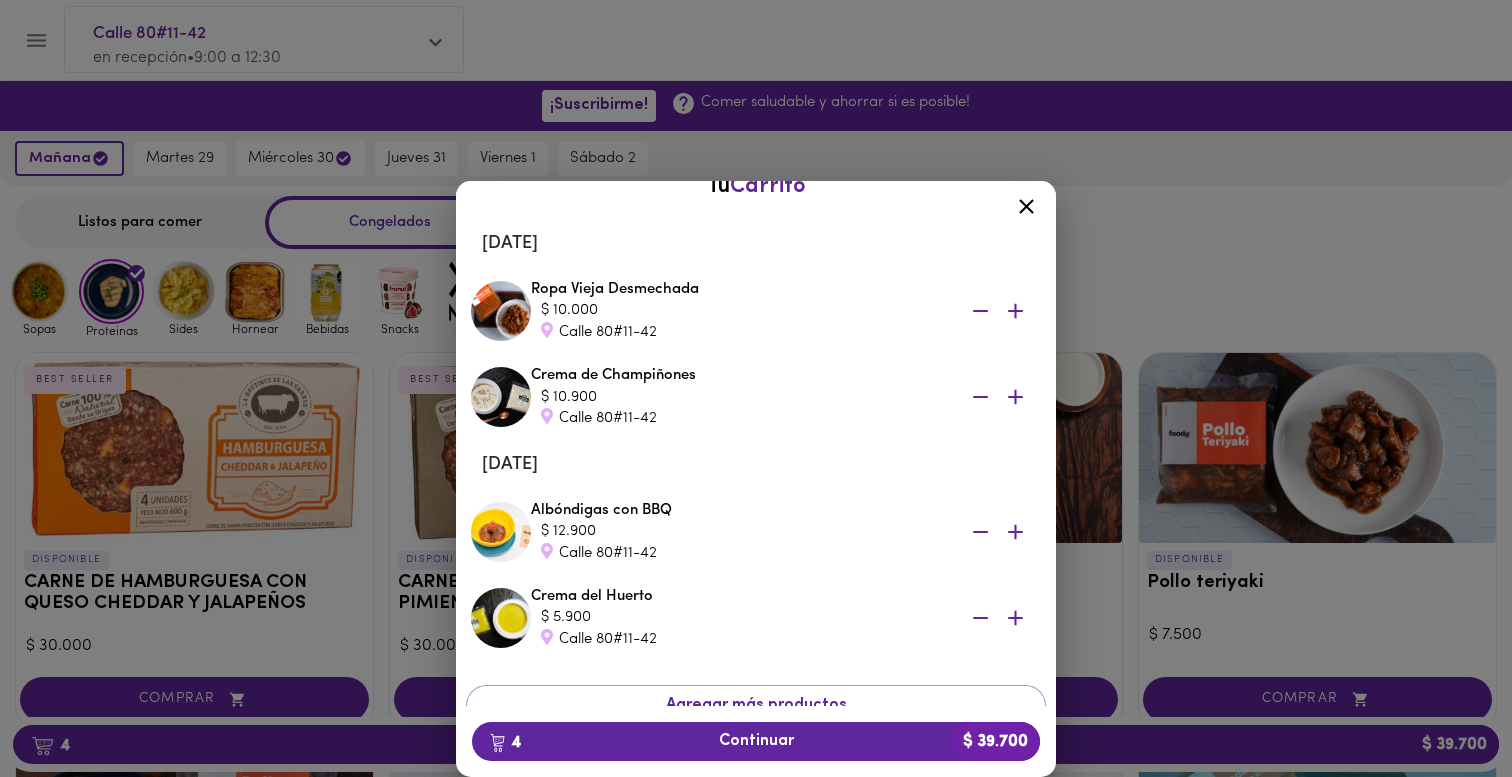 scroll, scrollTop: 0, scrollLeft: 0, axis: both 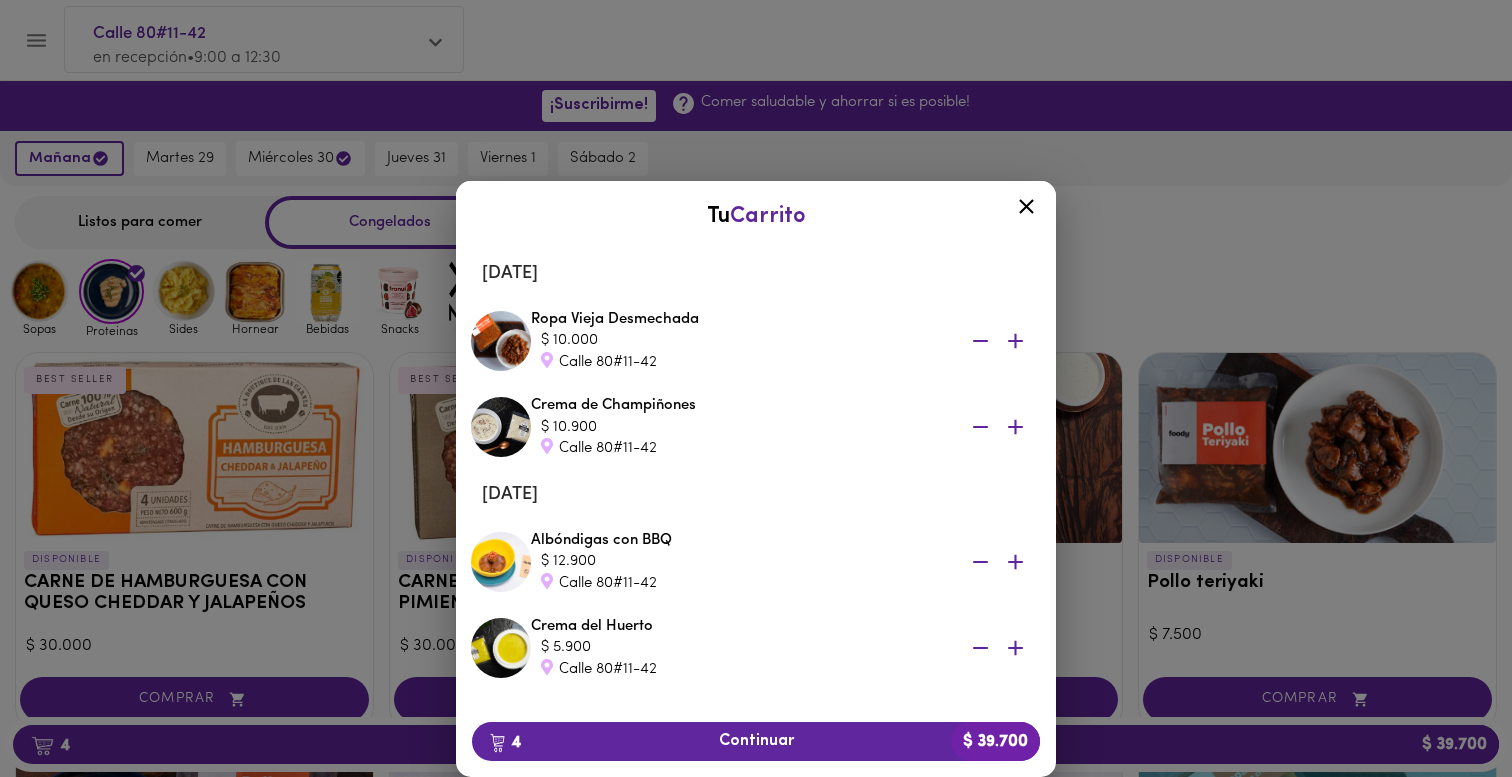 click 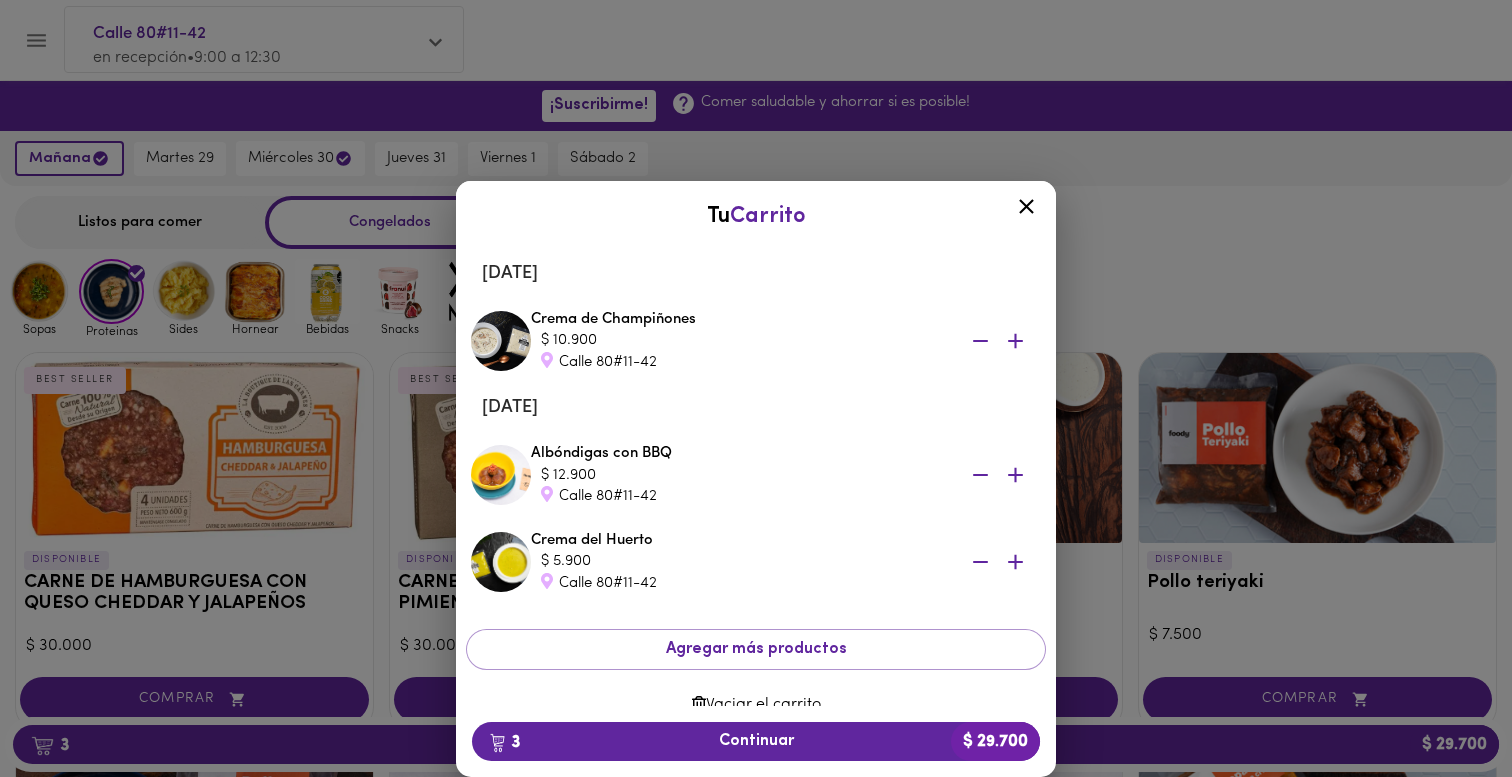 click 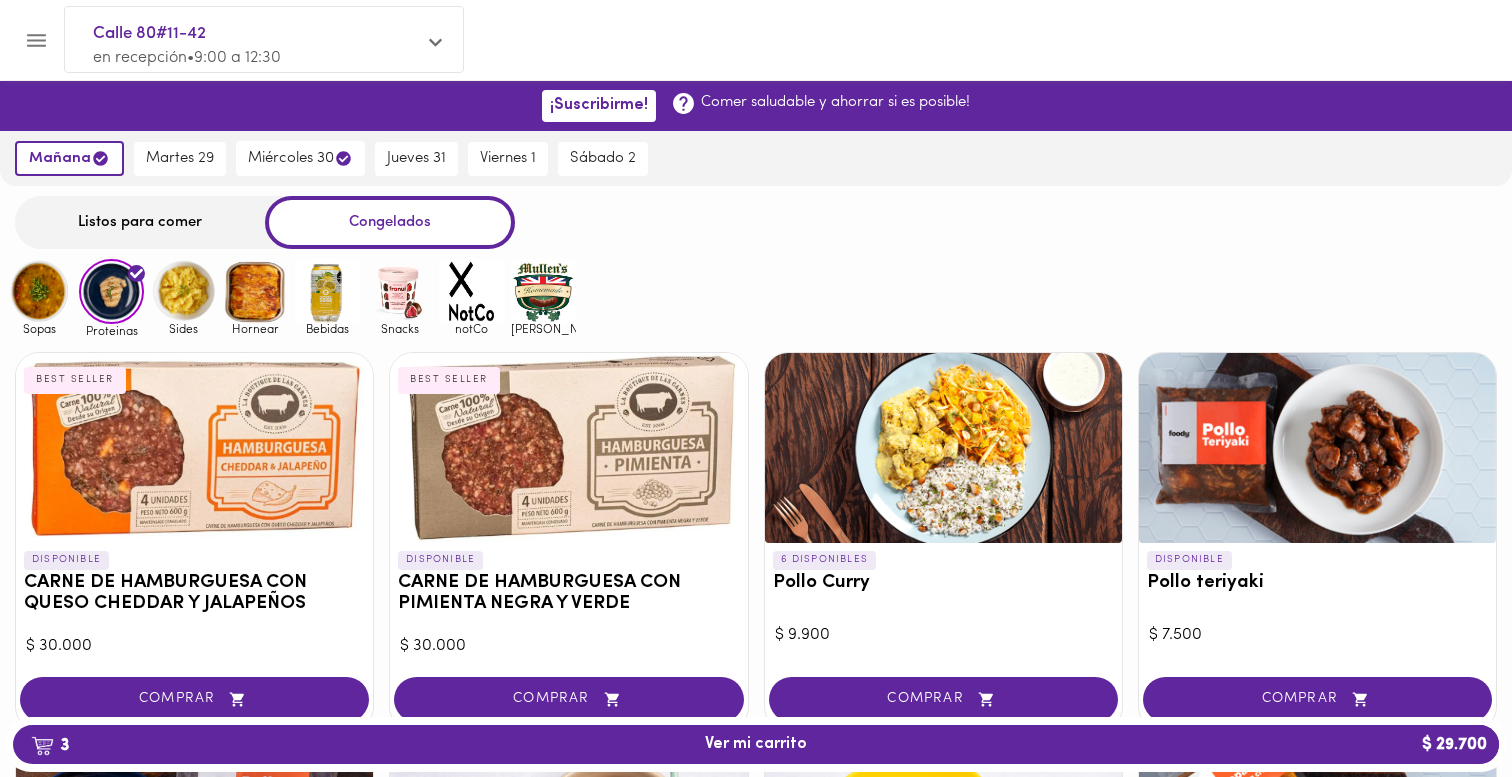 click at bounding box center [39, 291] 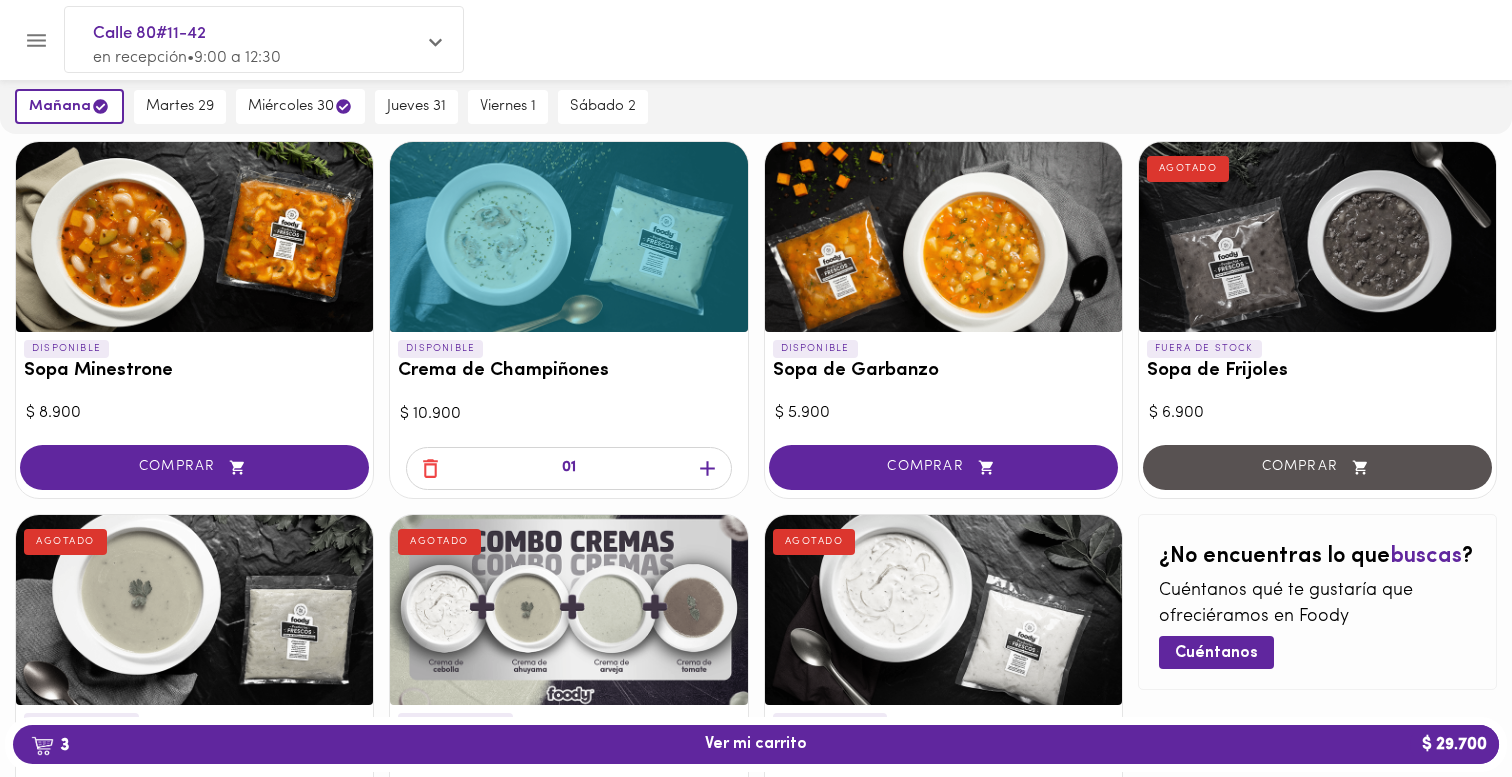 scroll, scrollTop: 956, scrollLeft: 0, axis: vertical 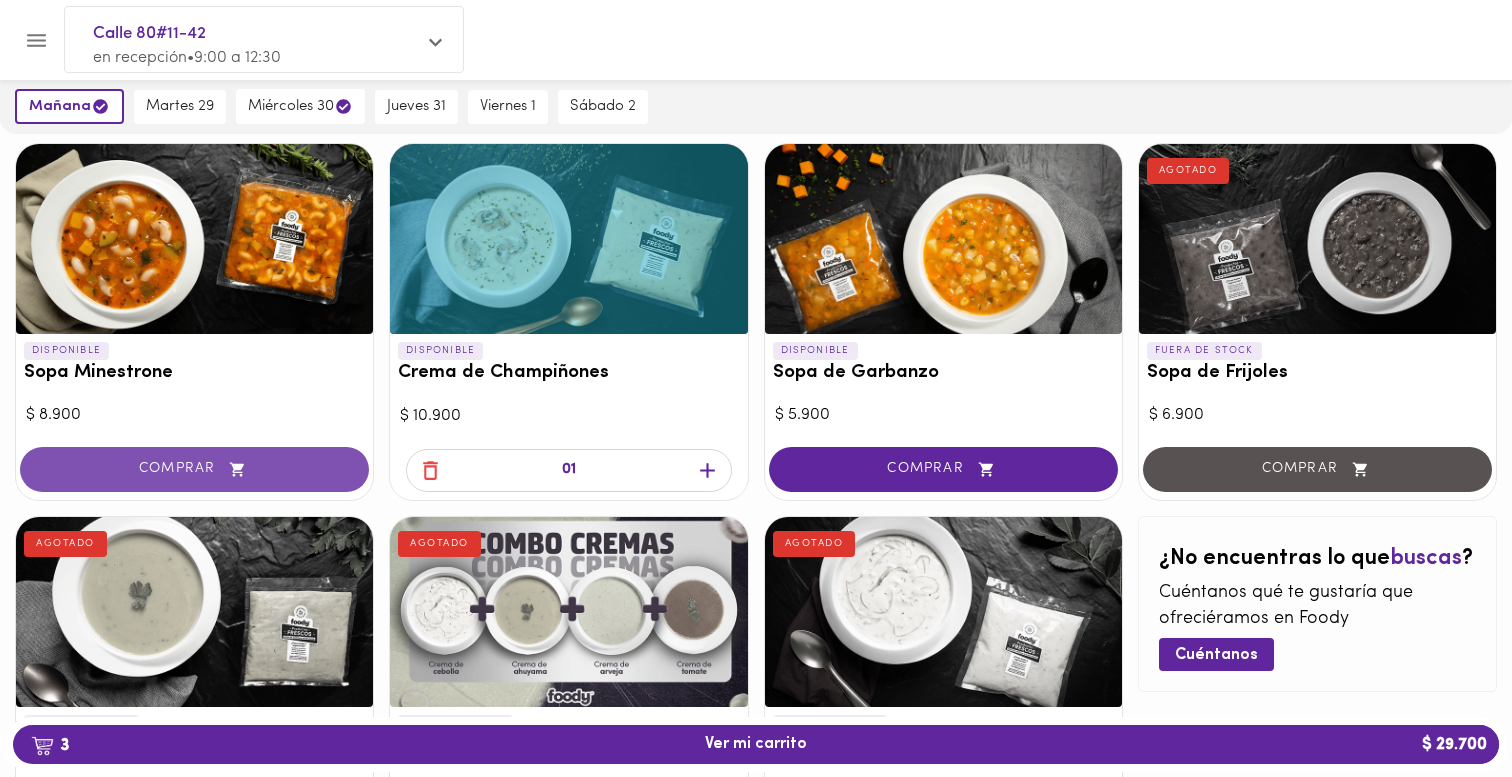 click on "COMPRAR" at bounding box center [194, 469] 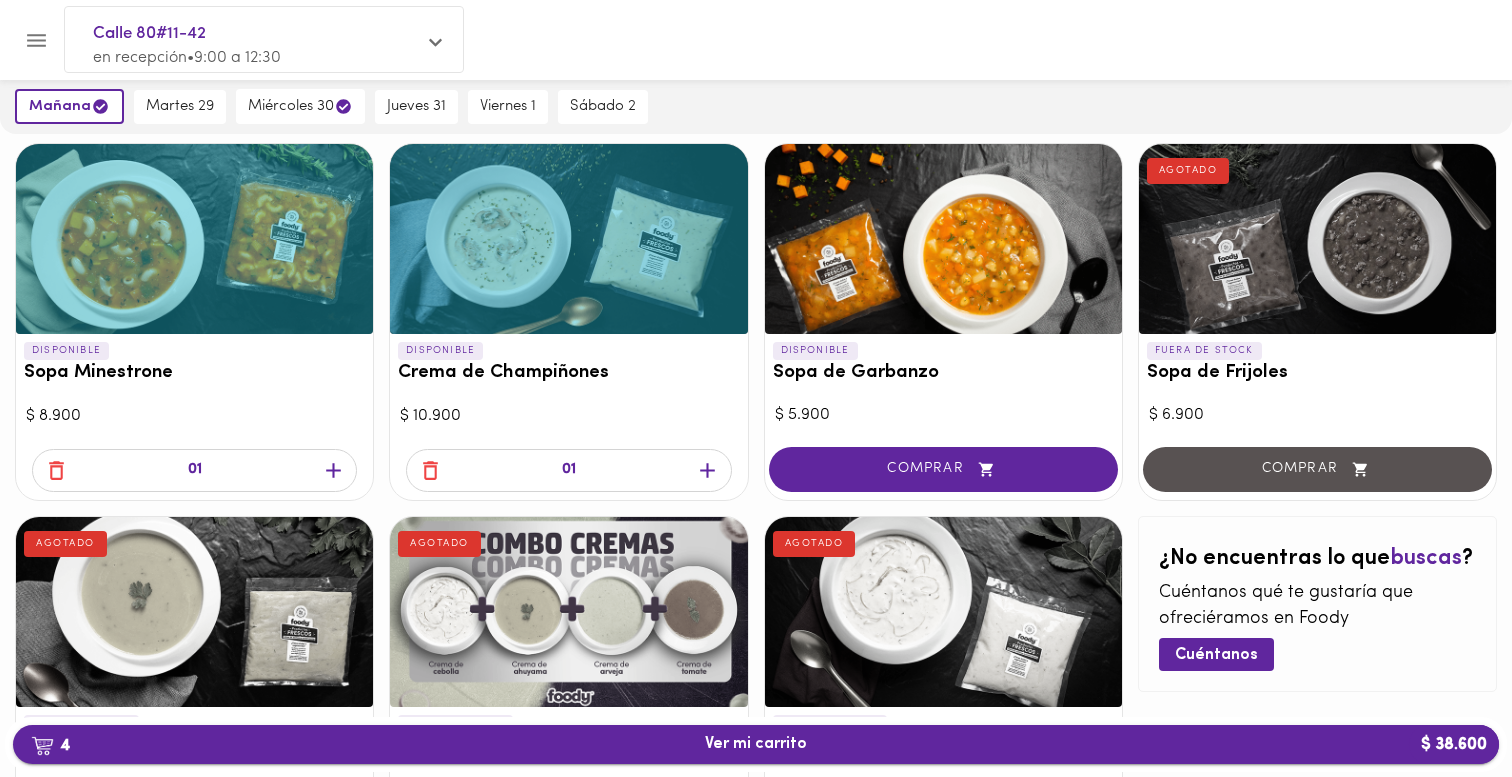 click on "4 Ver mi carrito $ 38.600" at bounding box center (756, 744) 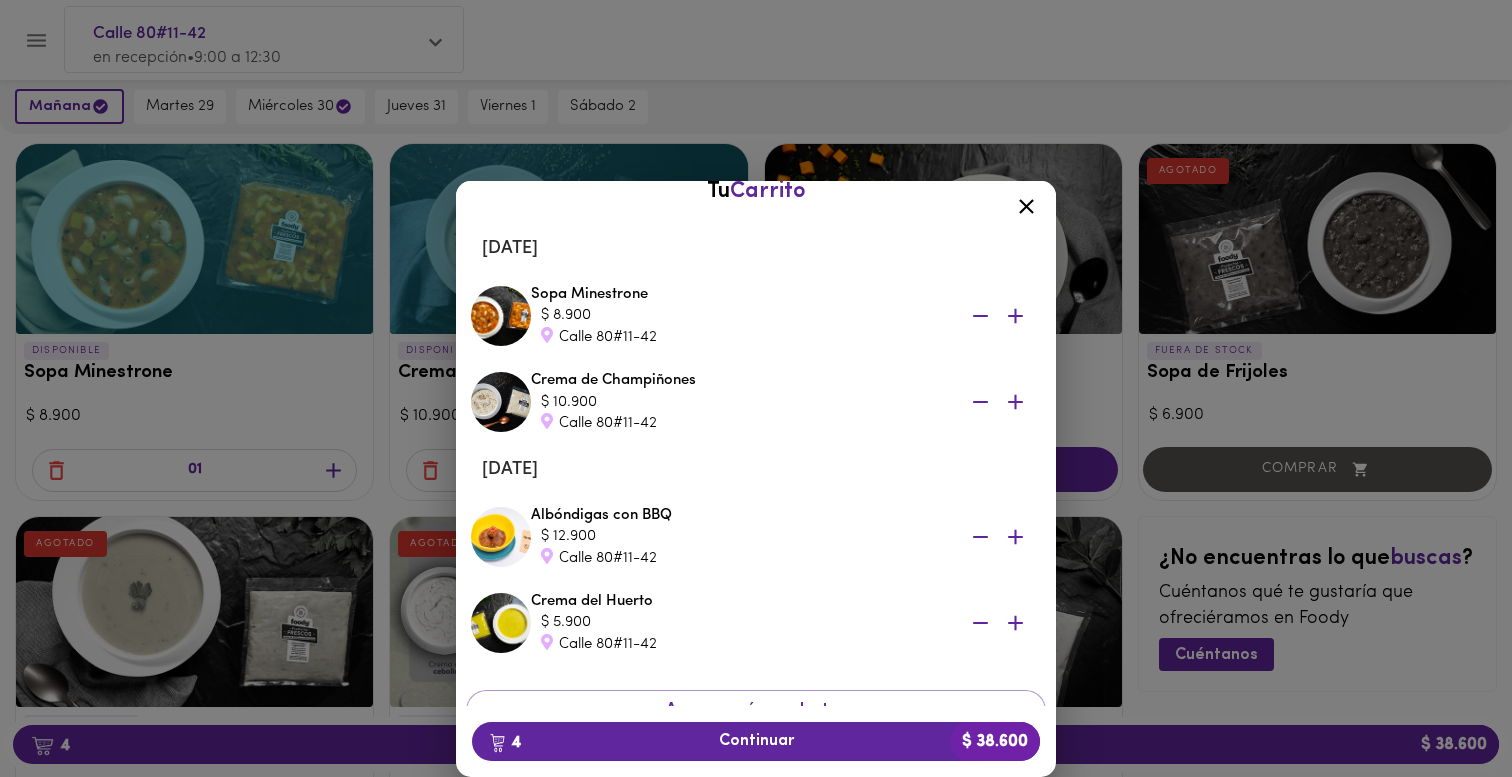 scroll, scrollTop: 0, scrollLeft: 0, axis: both 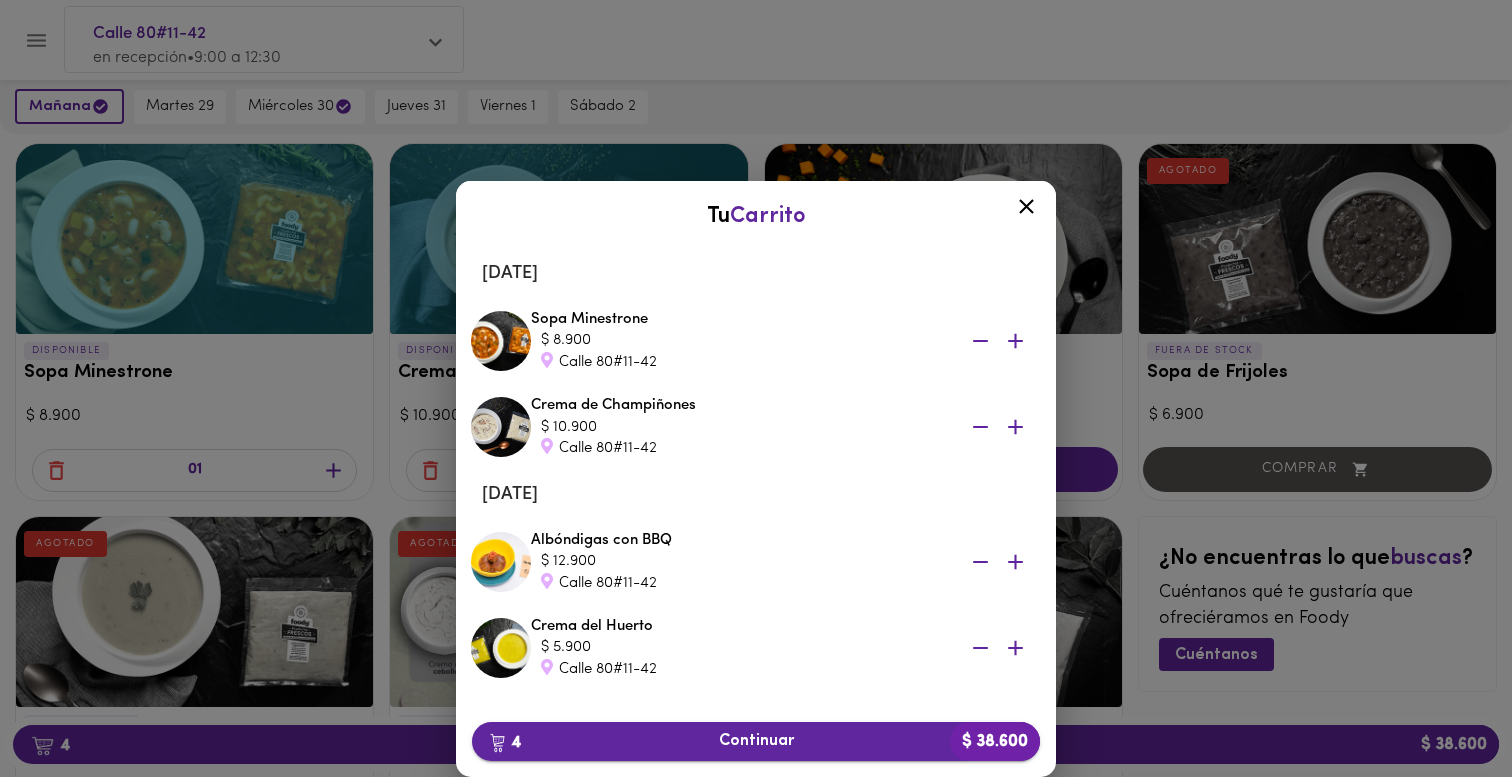click on "$ 38.600" at bounding box center [995, 741] 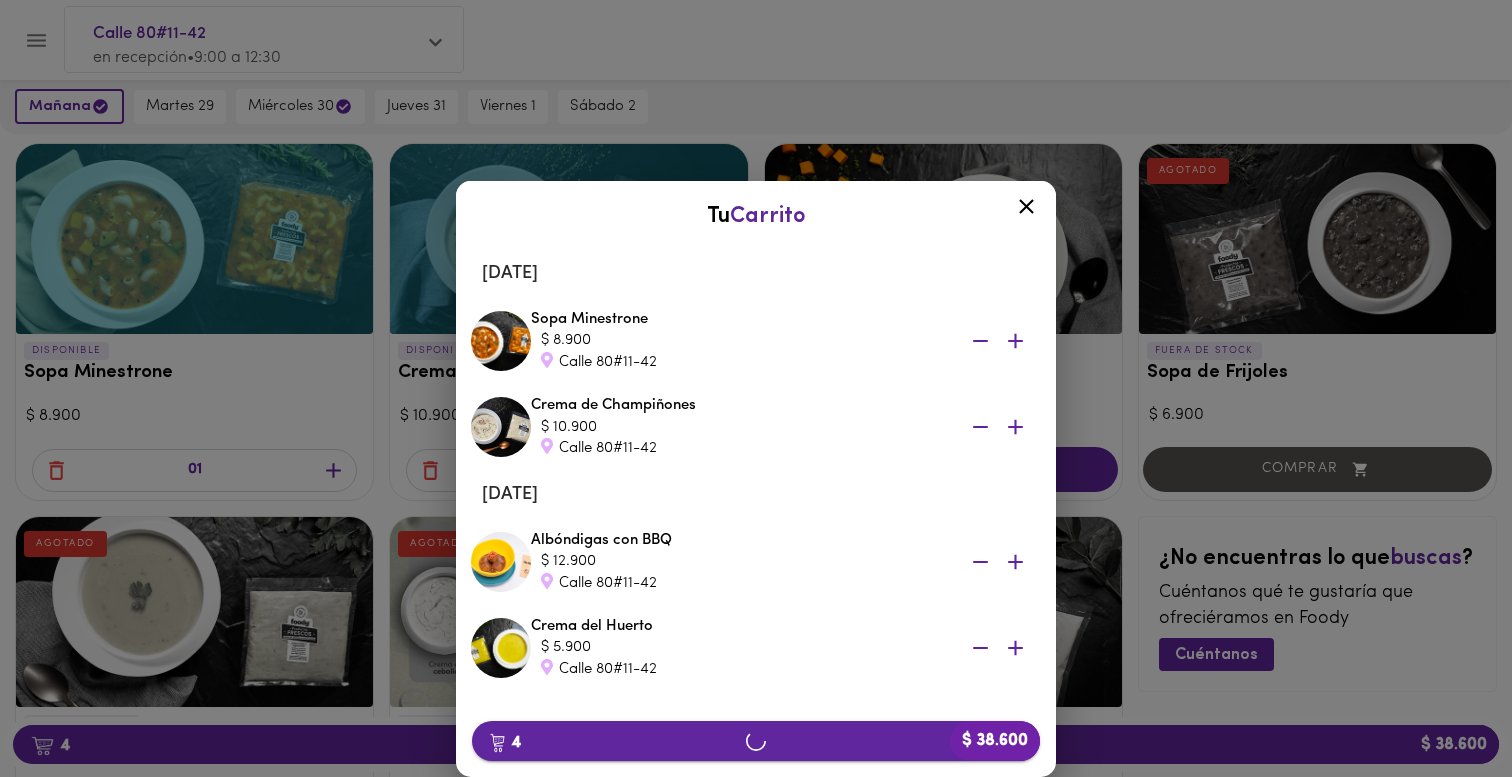 scroll, scrollTop: 0, scrollLeft: 0, axis: both 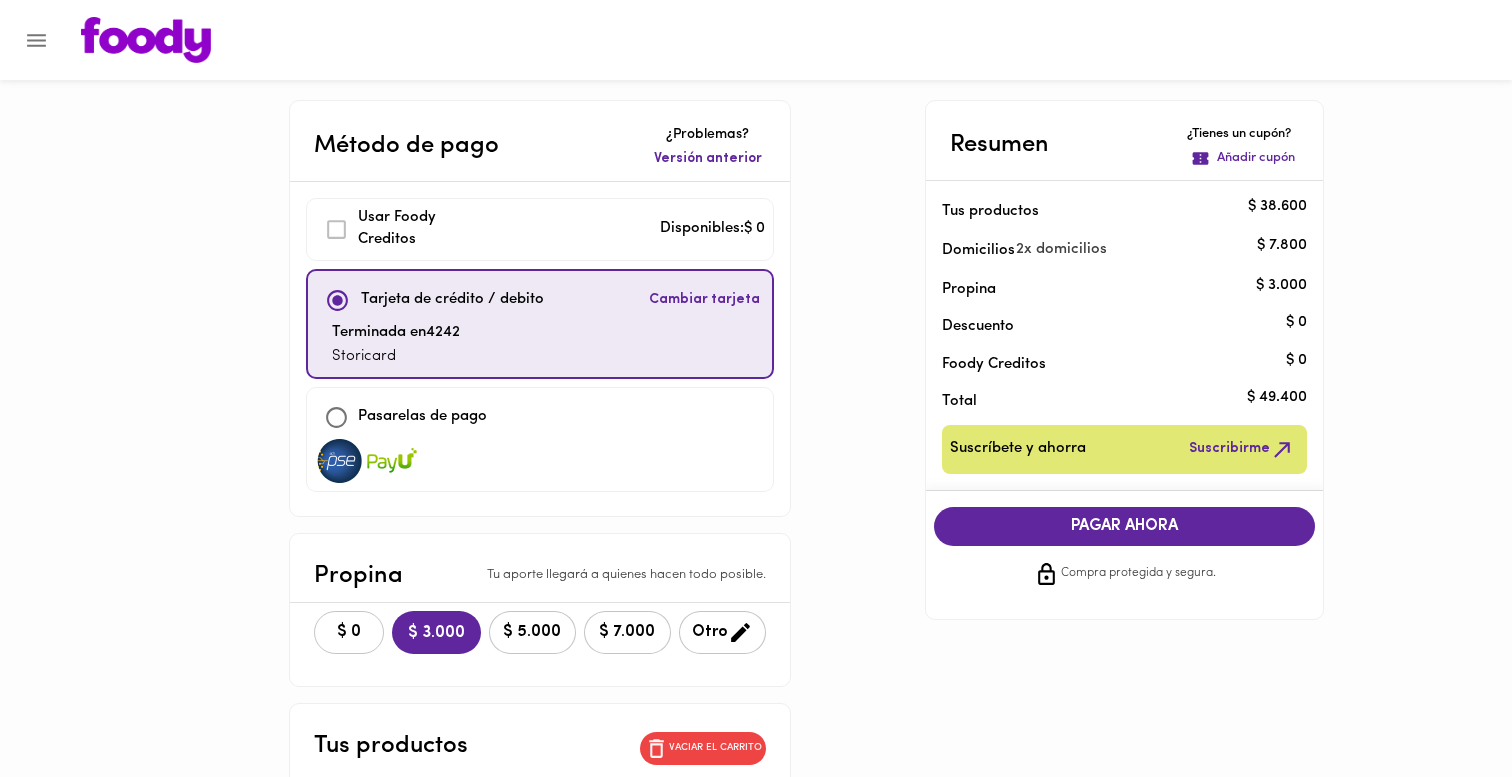 click on "$ 0" at bounding box center [349, 632] 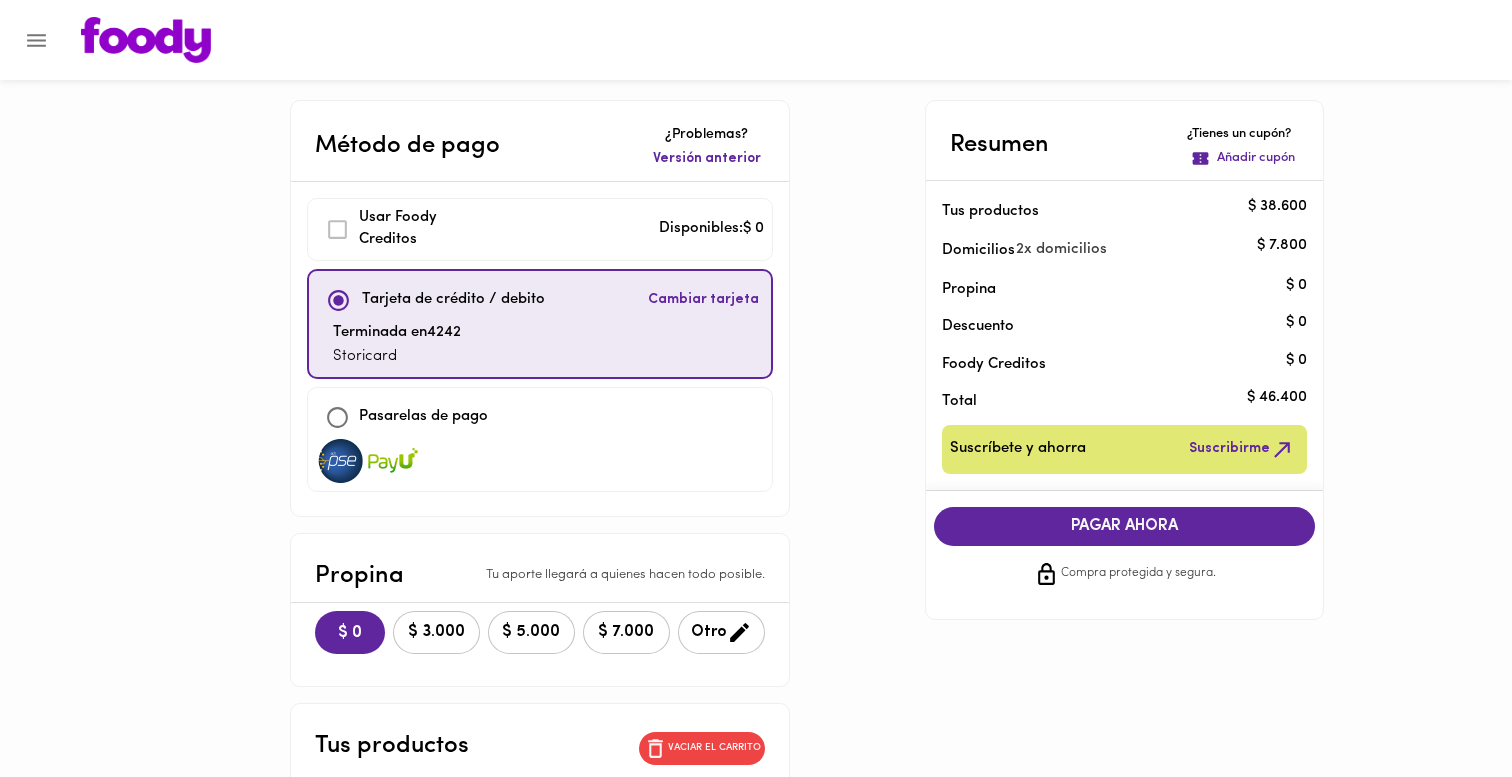 click on "PAGAR AHORA" at bounding box center (1125, 526) 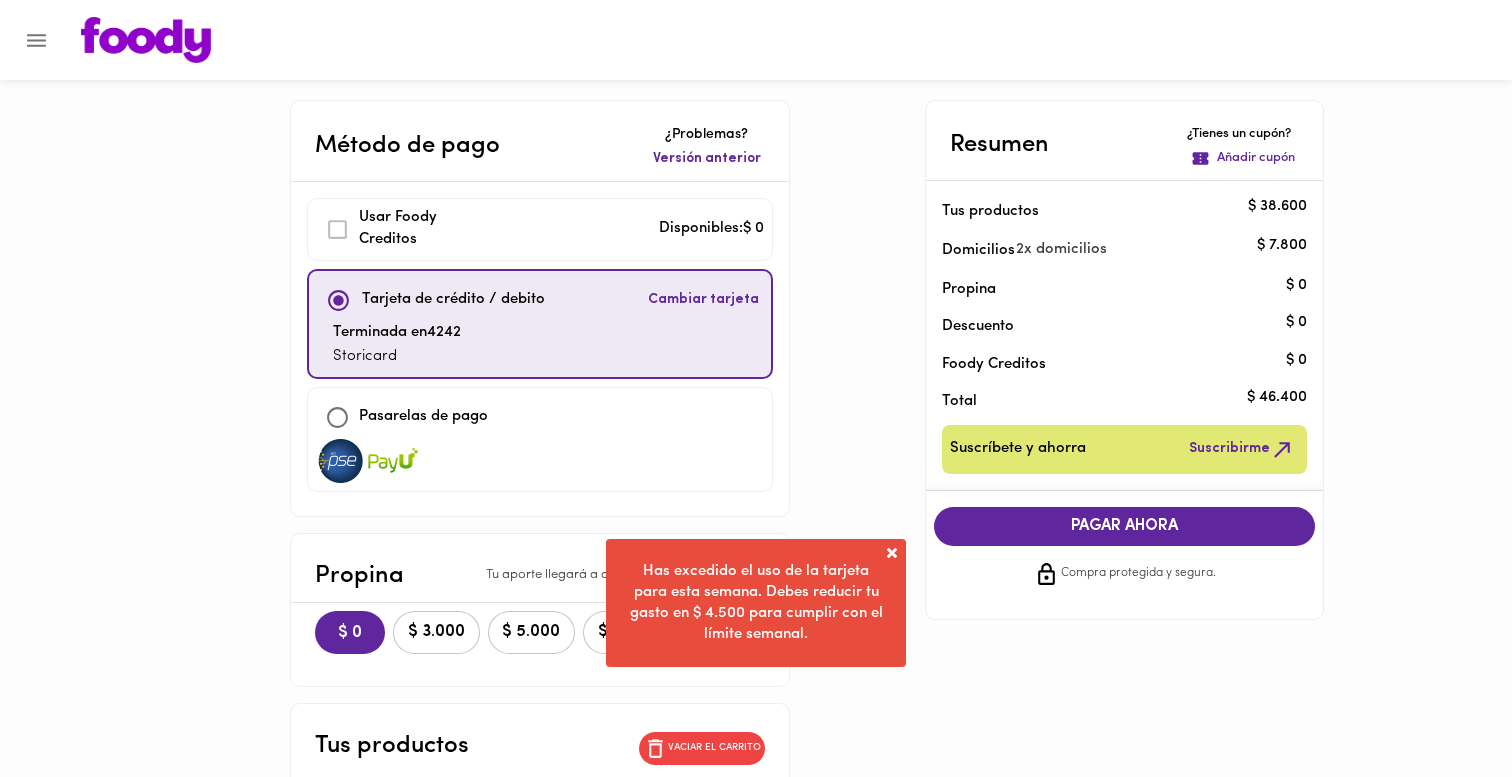 click on "Resumen ¿Tienes un cupón? Añadir cupón Tus productos $ 38.600 Domicilios   2  x domicilios $ 7.800 Propina $ 0 Descuento                      $ 0 [PERSON_NAME] Creditos $ 0 Total $ 46.400 Suscríbete y ahorra Suscribirme  PAGAR AHORA Compra protegida y segura." at bounding box center [1125, 360] 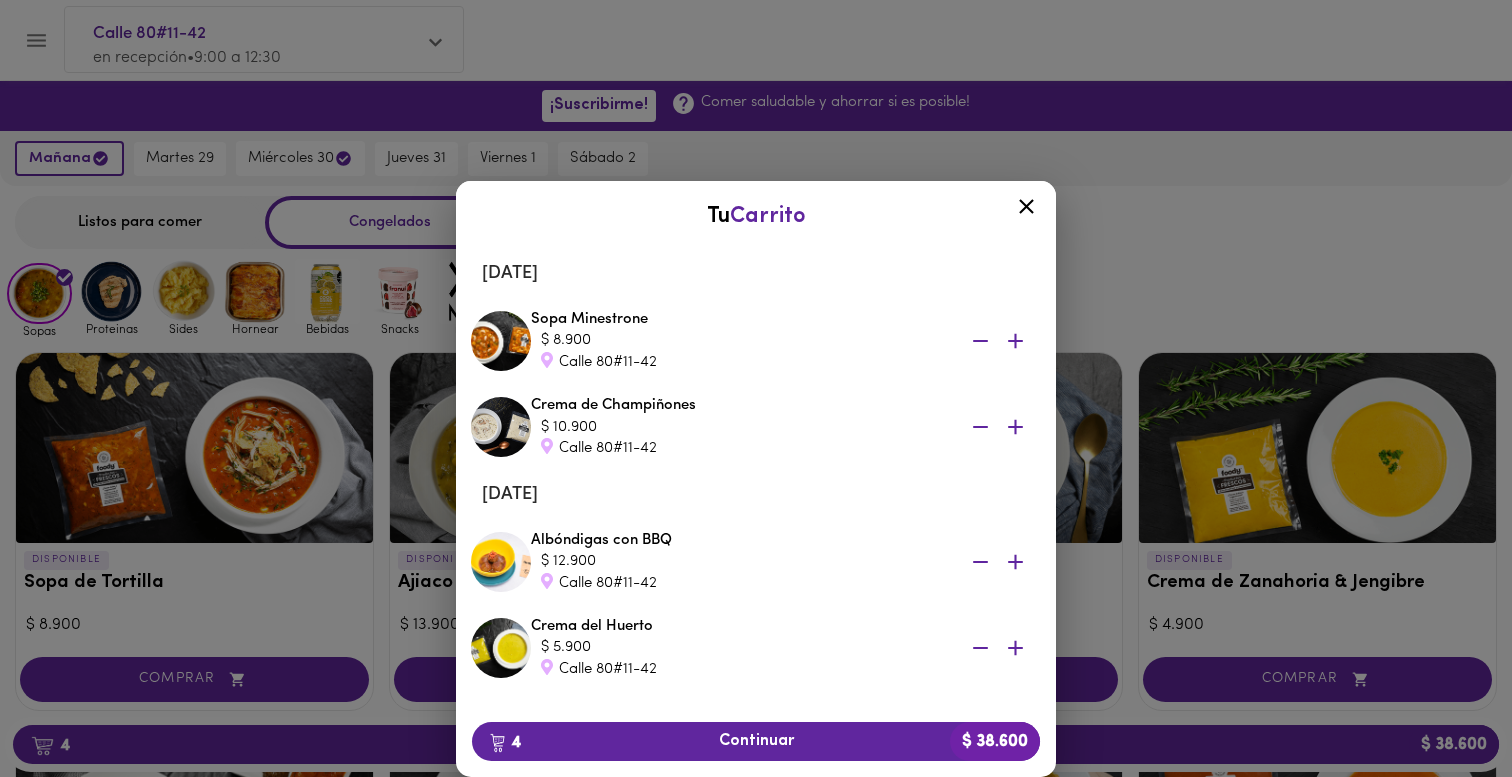 click 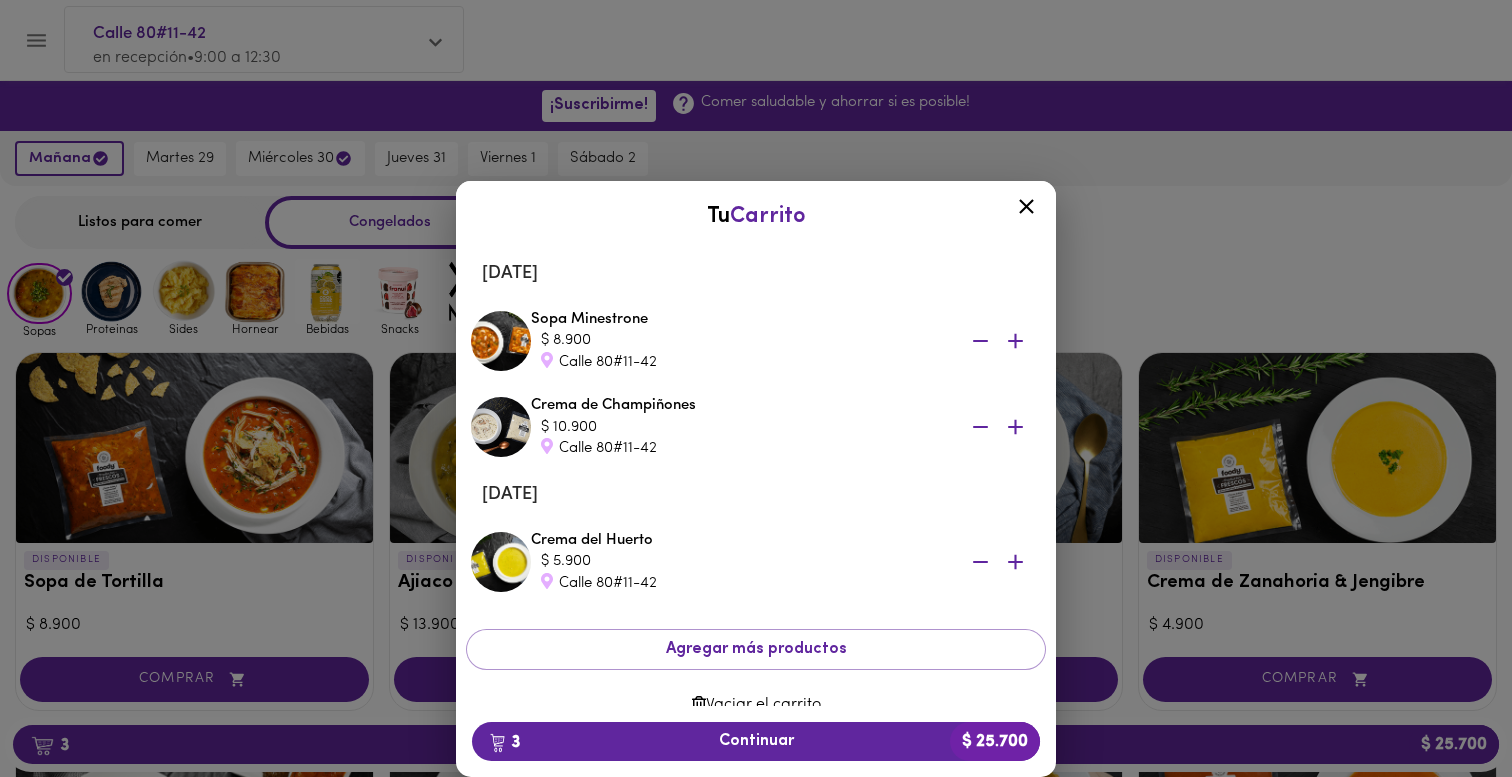 click at bounding box center (1026, 210) 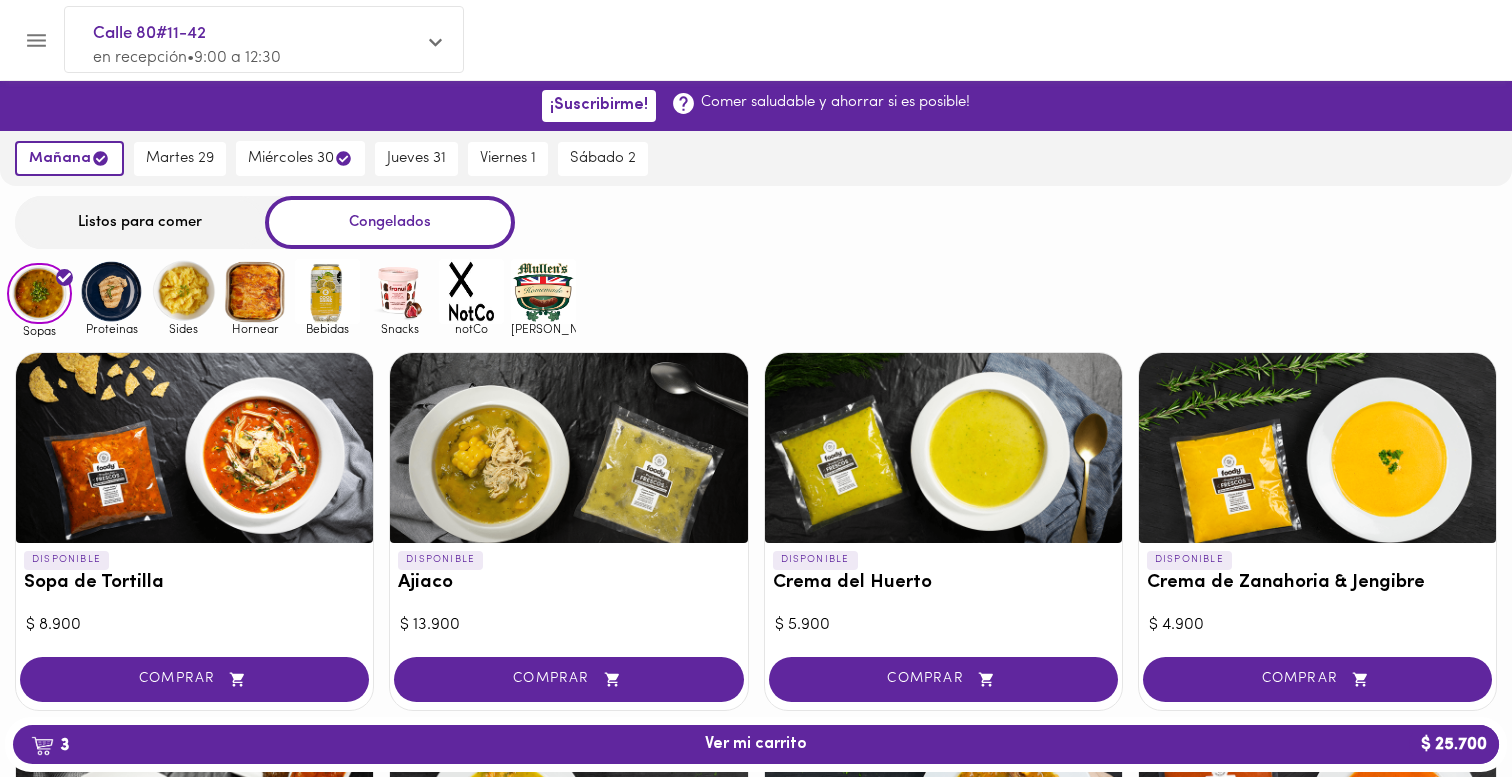 click at bounding box center (327, 291) 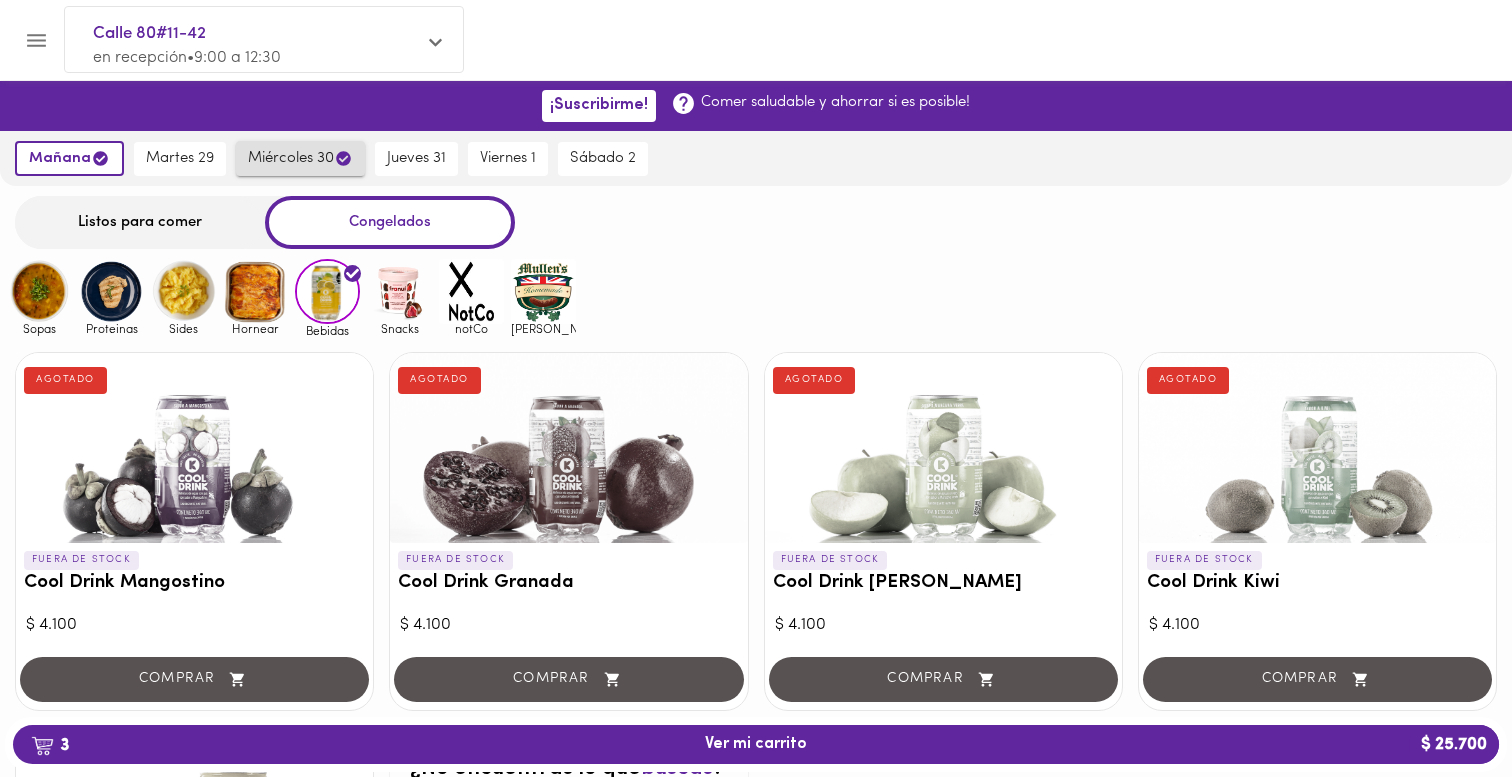 click on "miércoles 30" at bounding box center (300, 158) 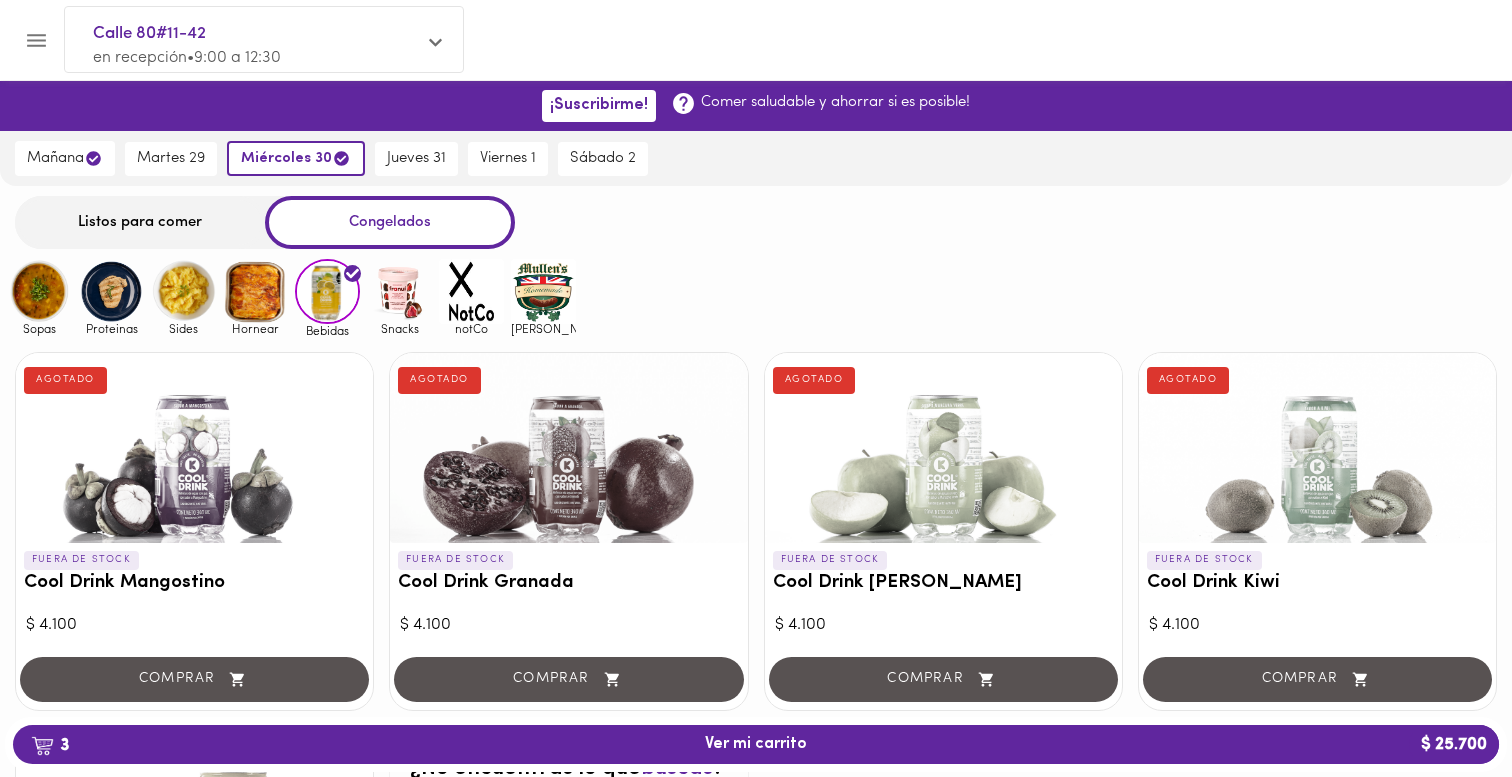 click at bounding box center (399, 291) 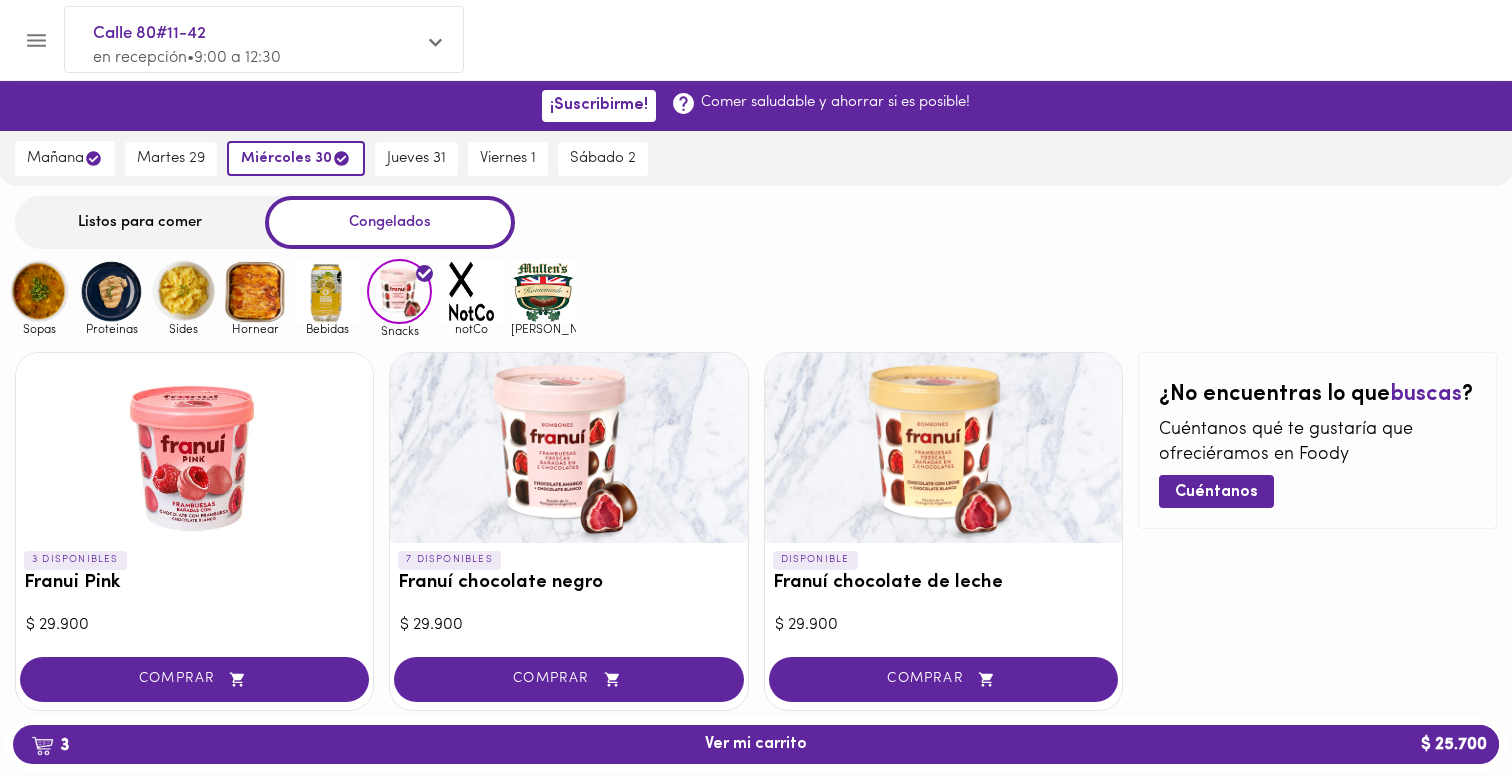 click at bounding box center (255, 291) 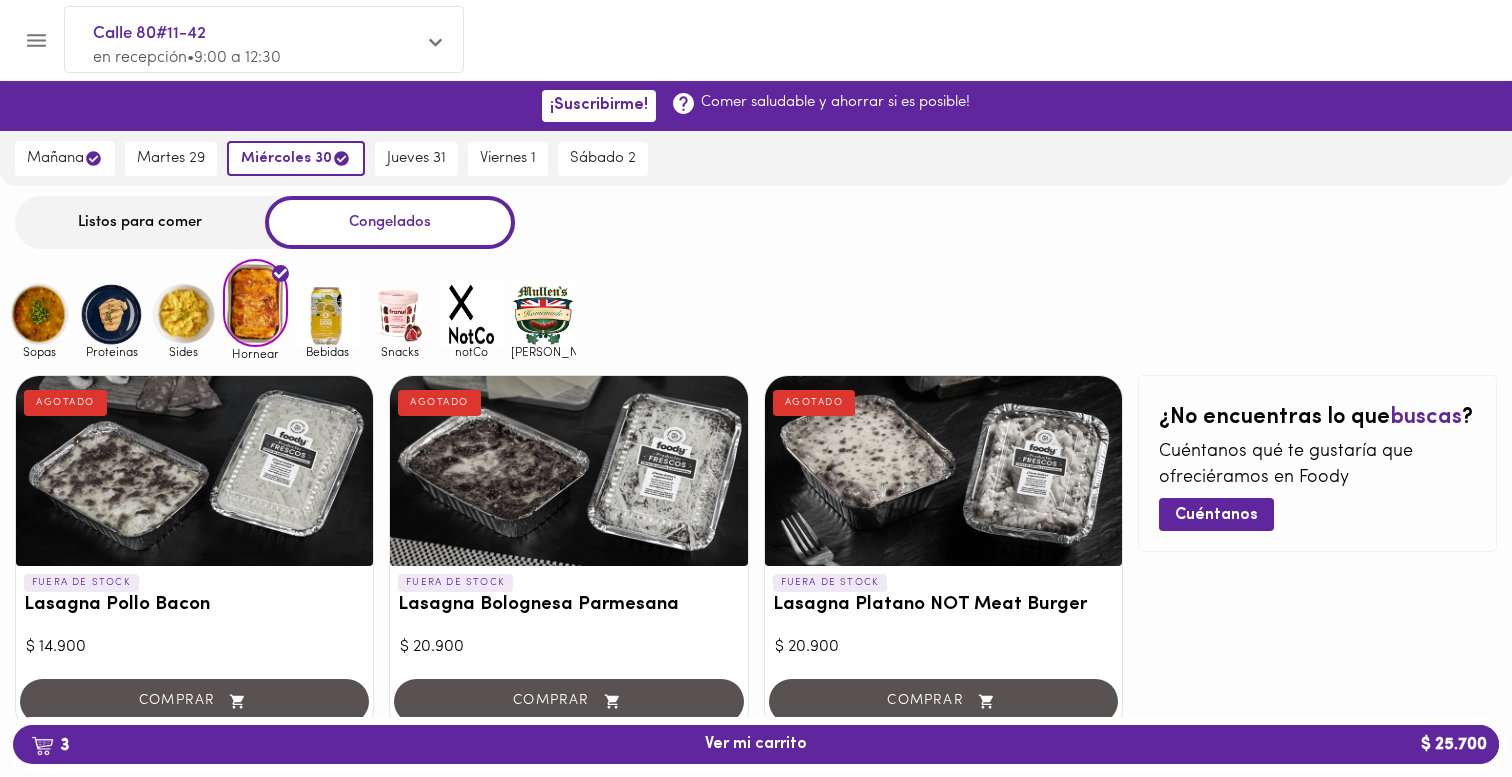 click at bounding box center [183, 314] 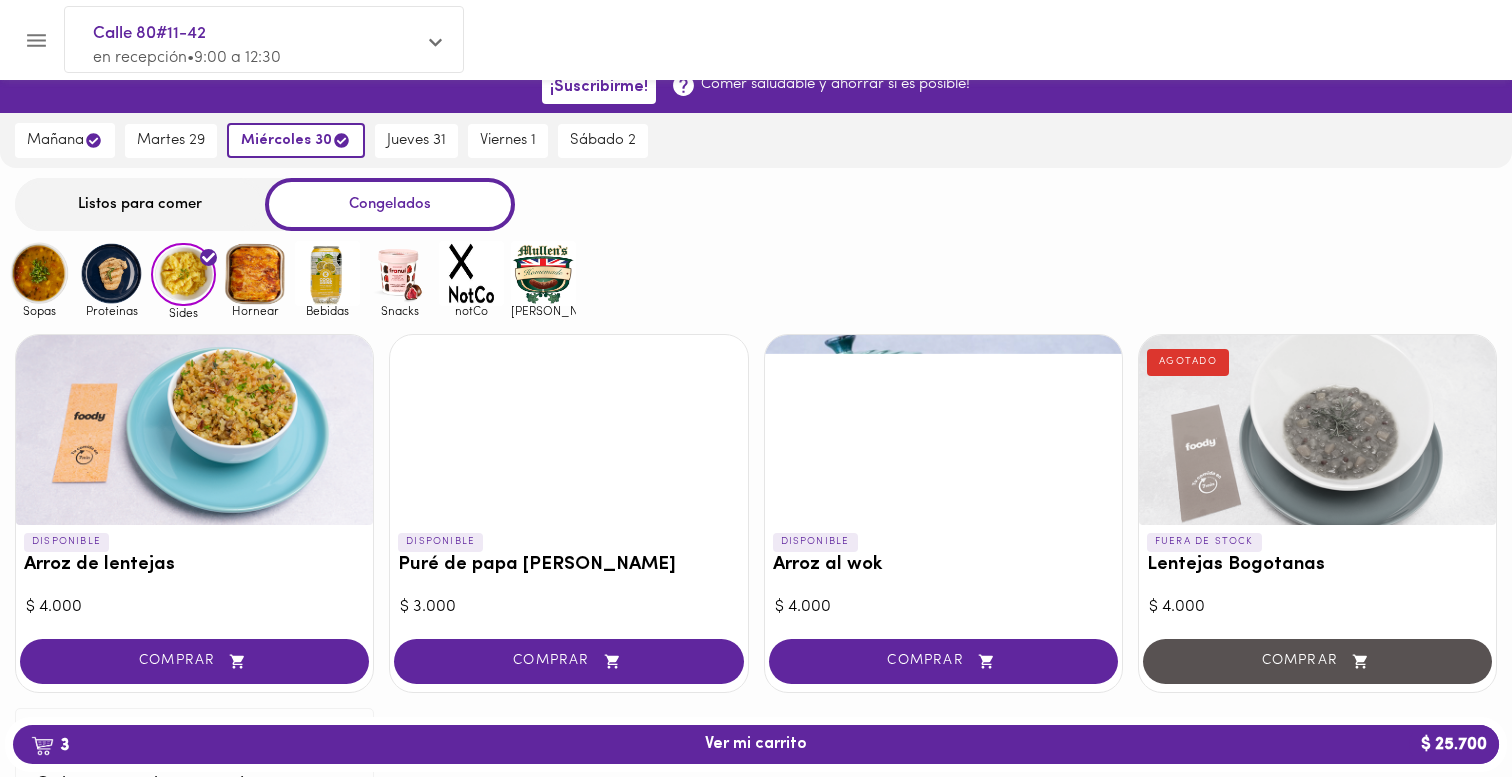 scroll, scrollTop: 0, scrollLeft: 0, axis: both 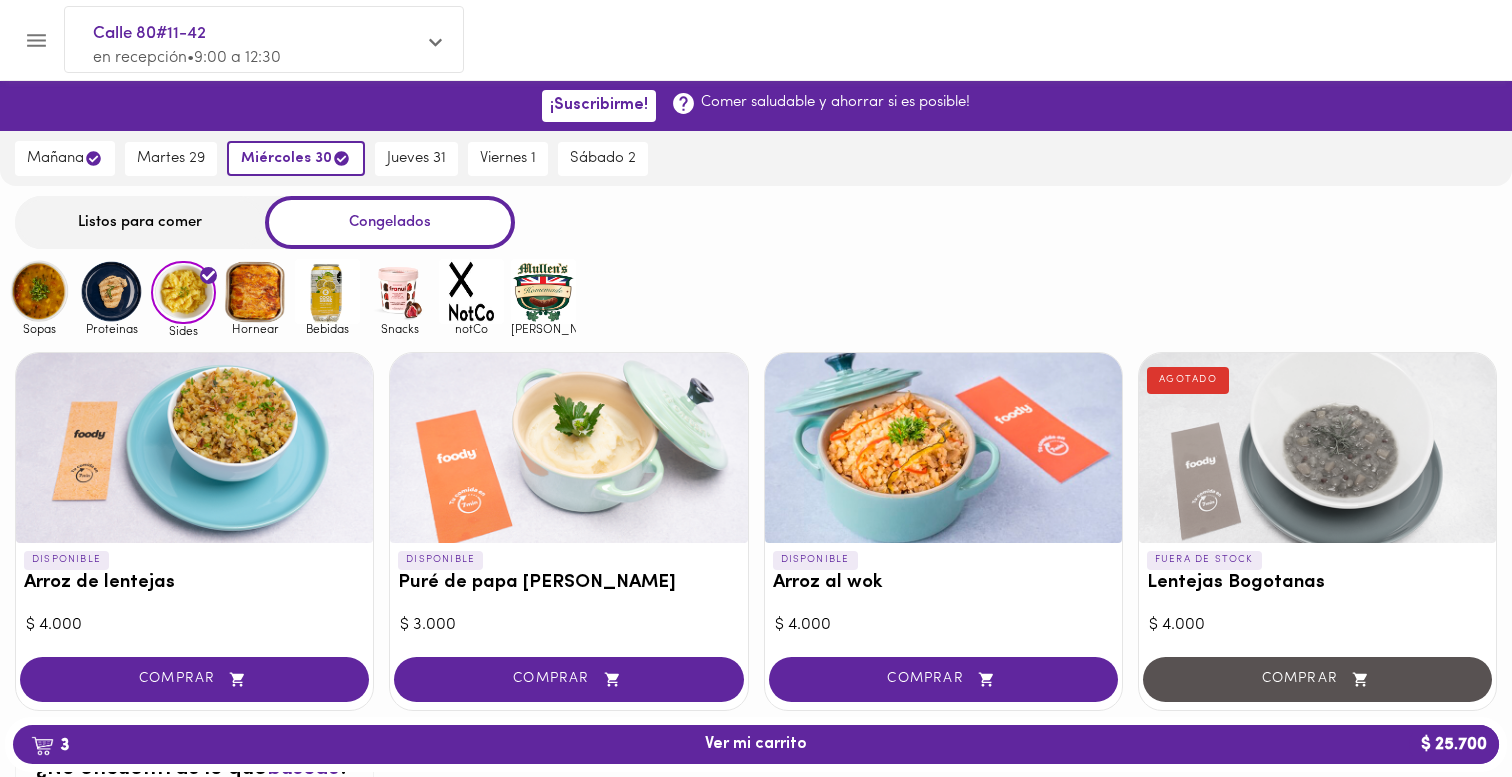 click at bounding box center [111, 291] 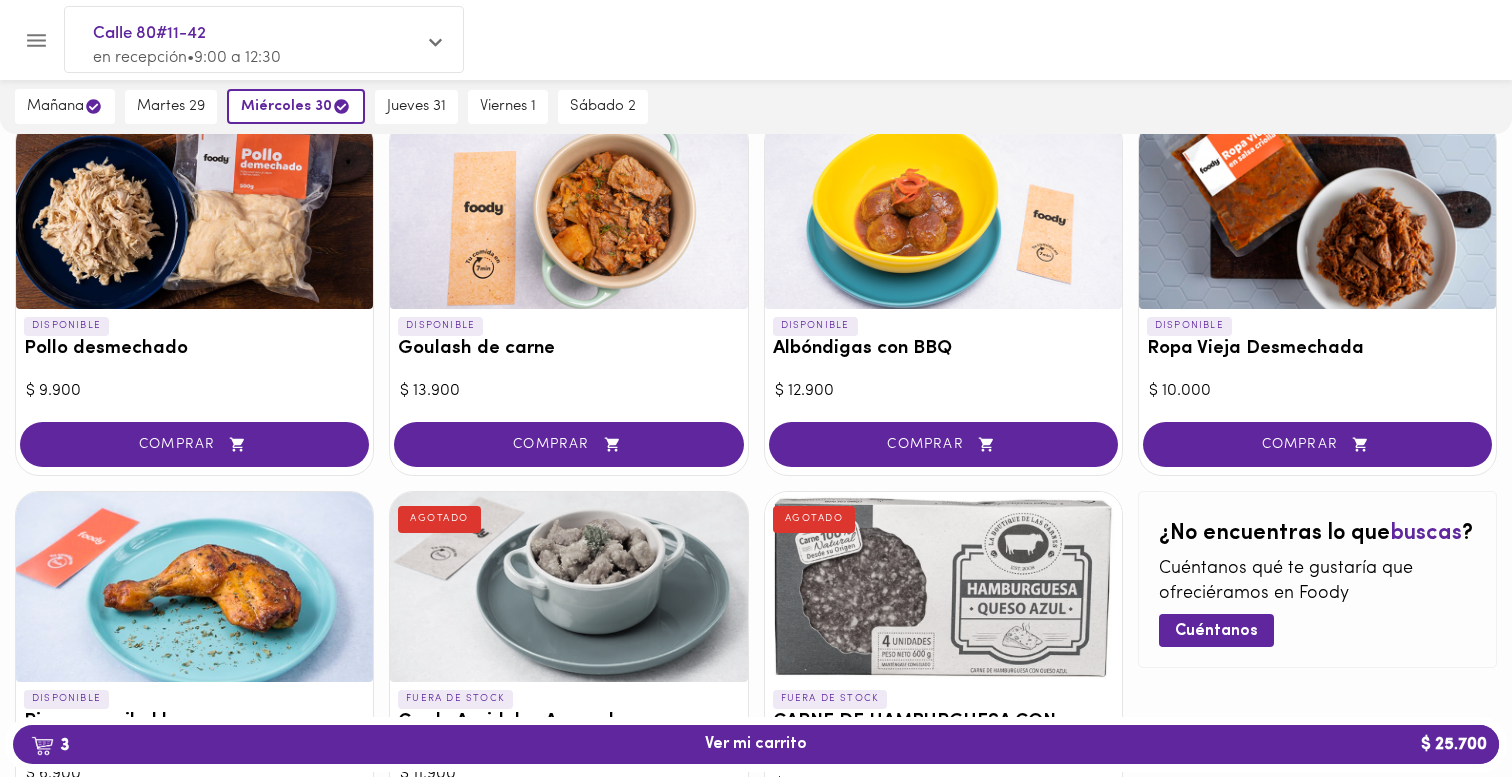 scroll, scrollTop: 836, scrollLeft: 0, axis: vertical 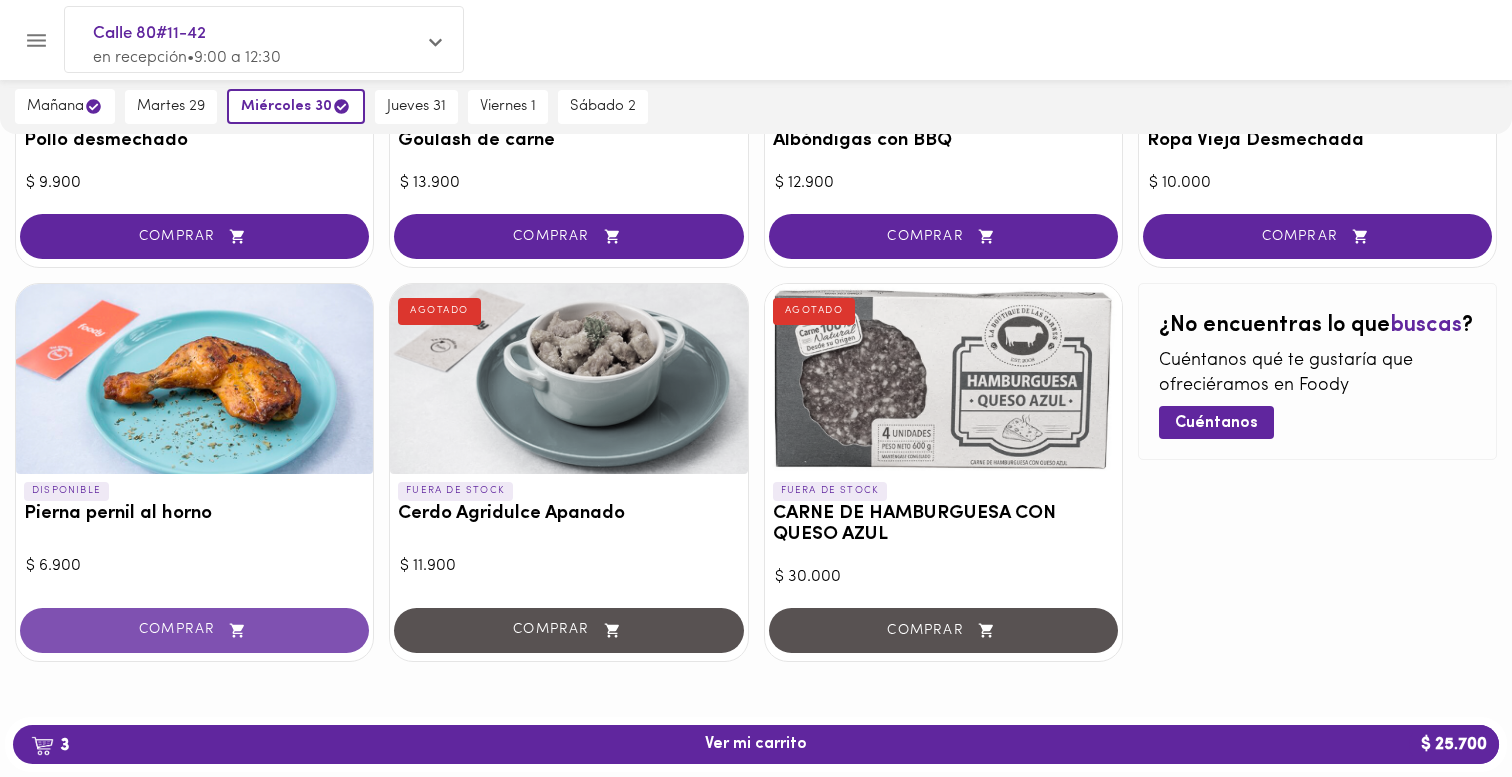 click on "COMPRAR" at bounding box center [194, 630] 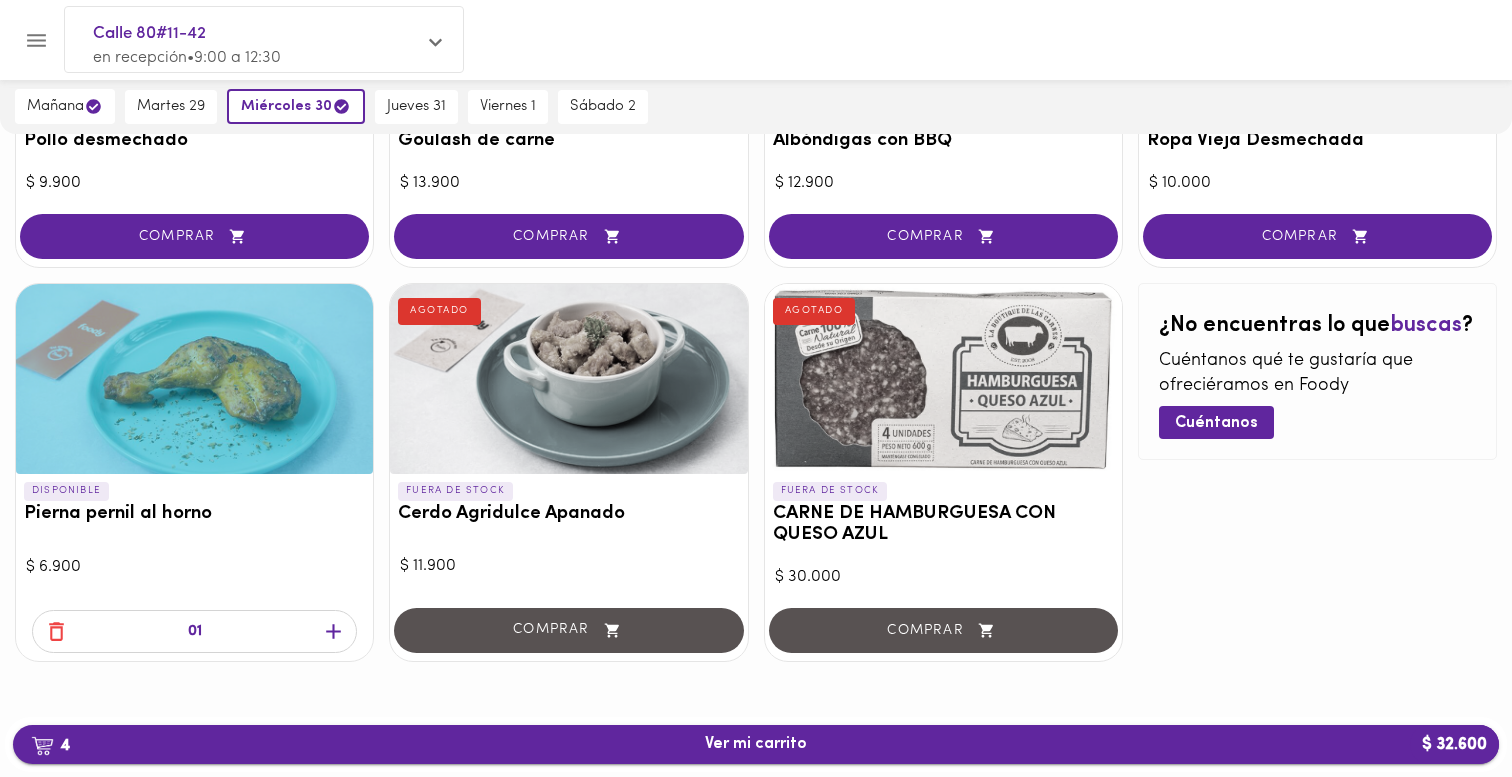 click on "4 Ver mi carrito $ 32.600" at bounding box center [756, 744] 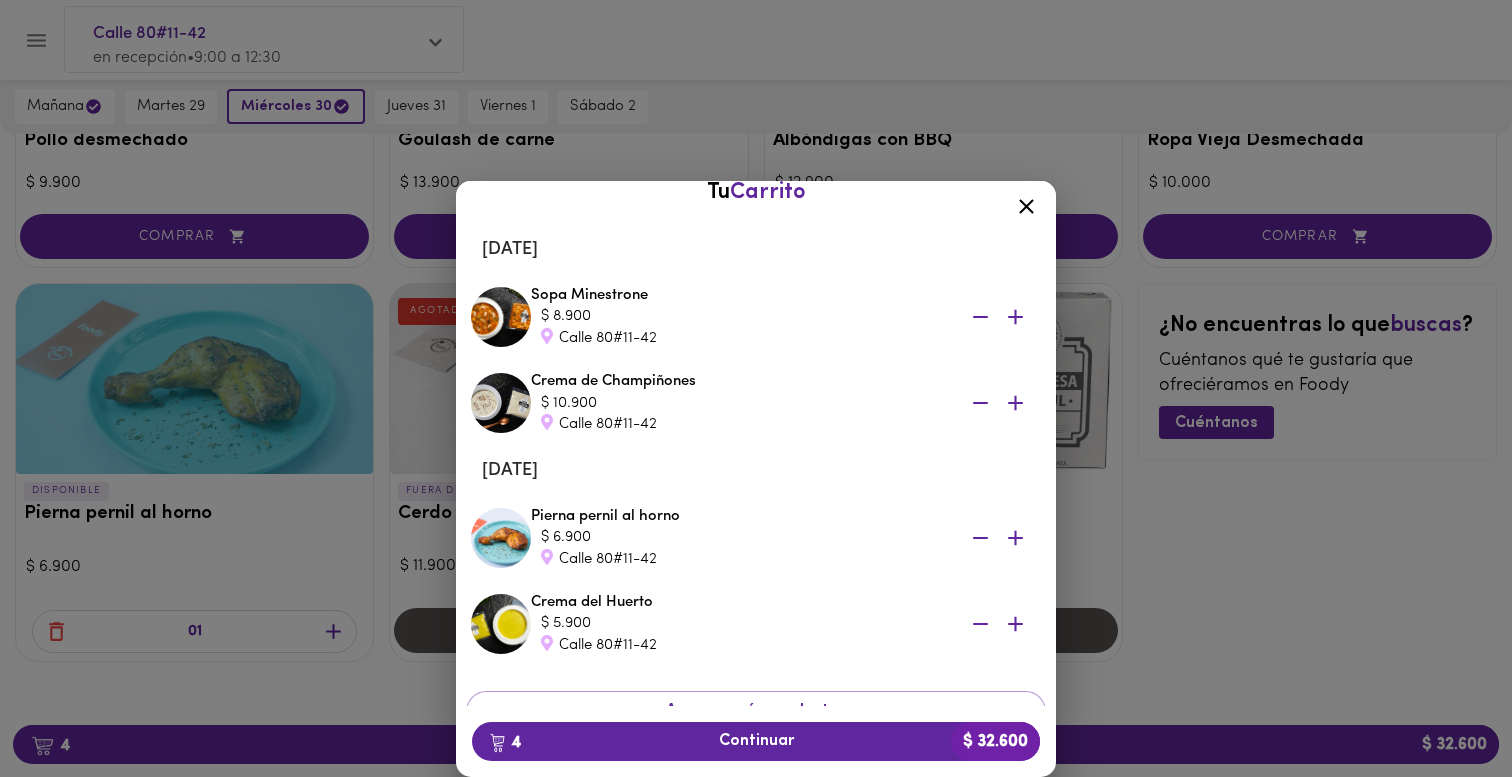 scroll, scrollTop: 0, scrollLeft: 0, axis: both 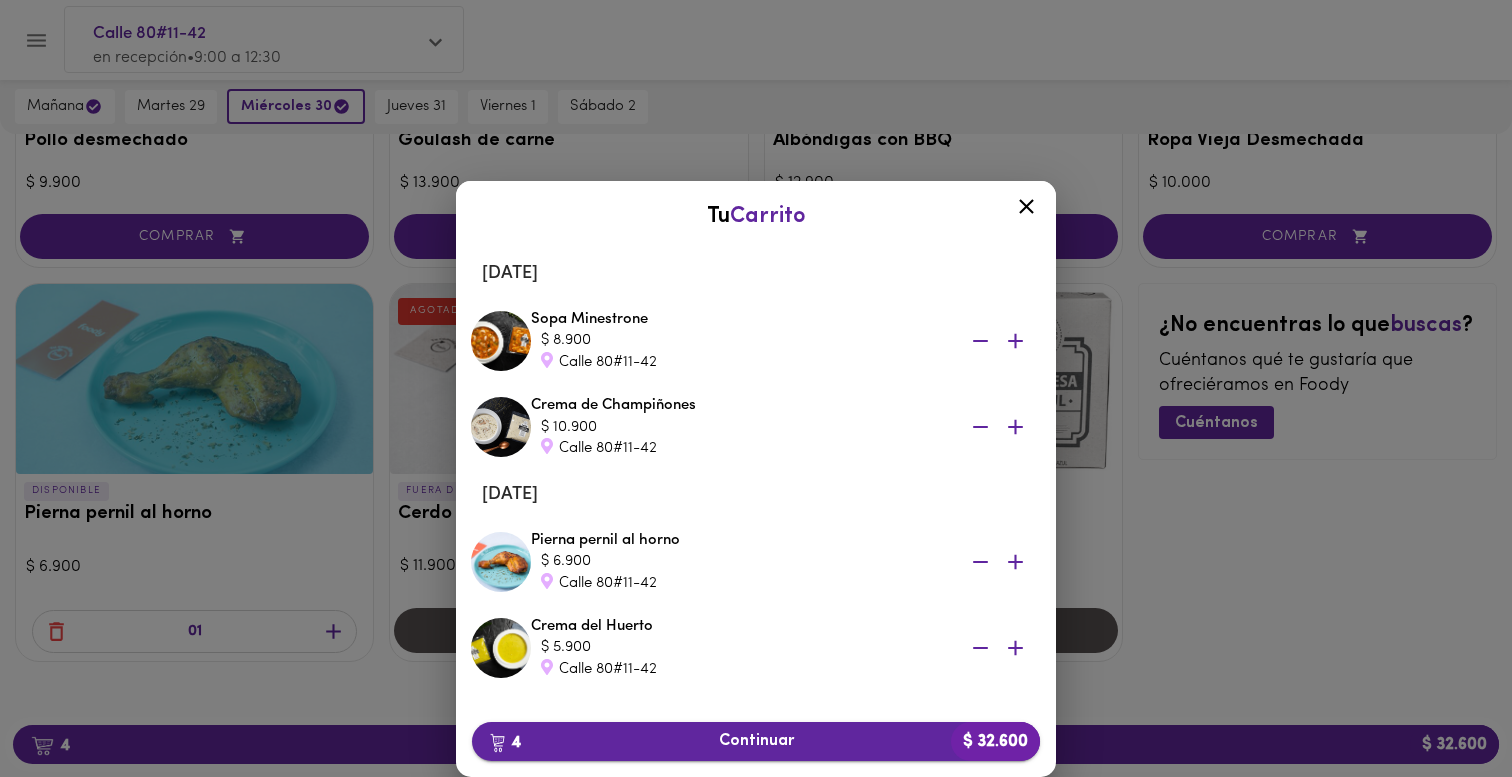click on "4 Continuar $ 32.600" at bounding box center (756, 741) 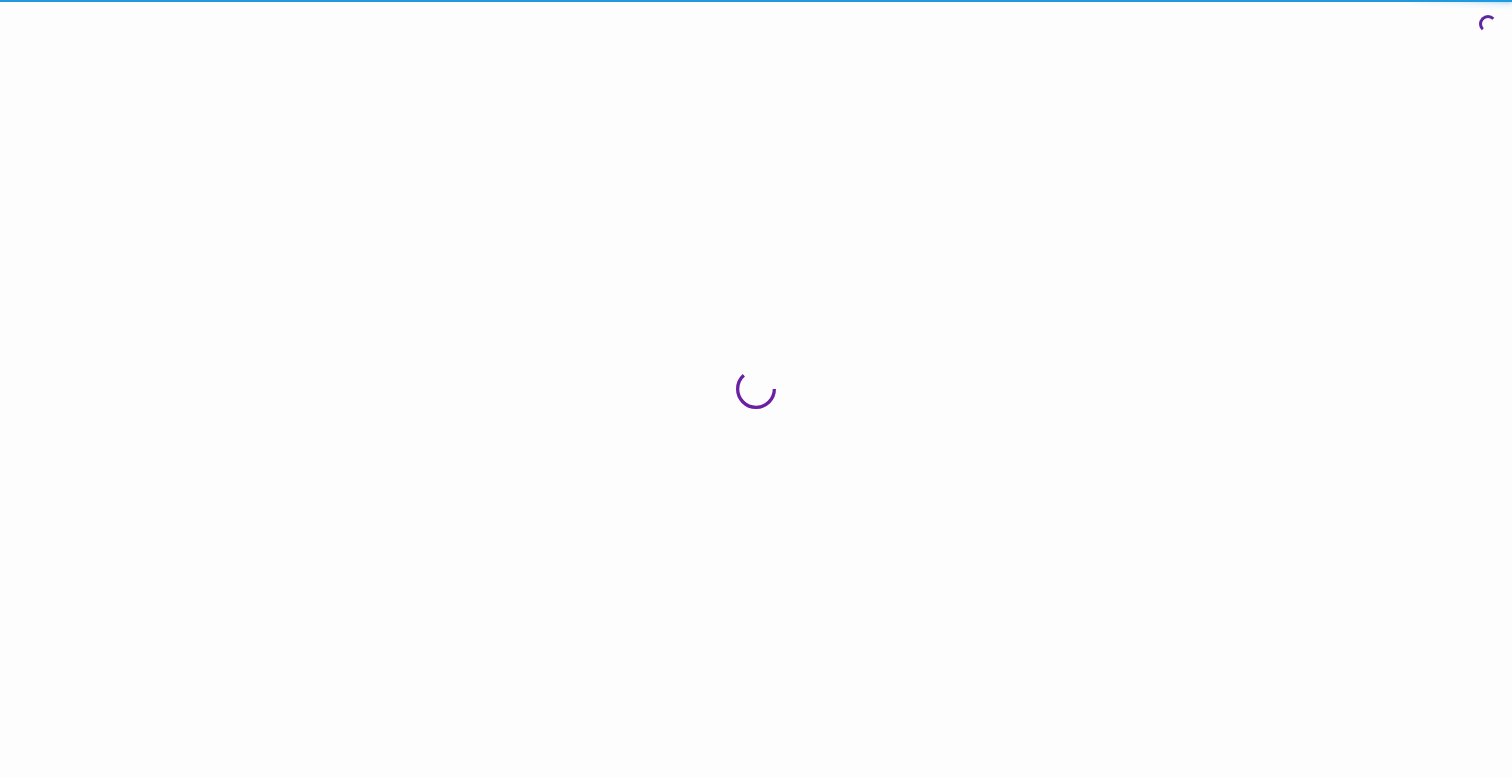 scroll, scrollTop: 0, scrollLeft: 0, axis: both 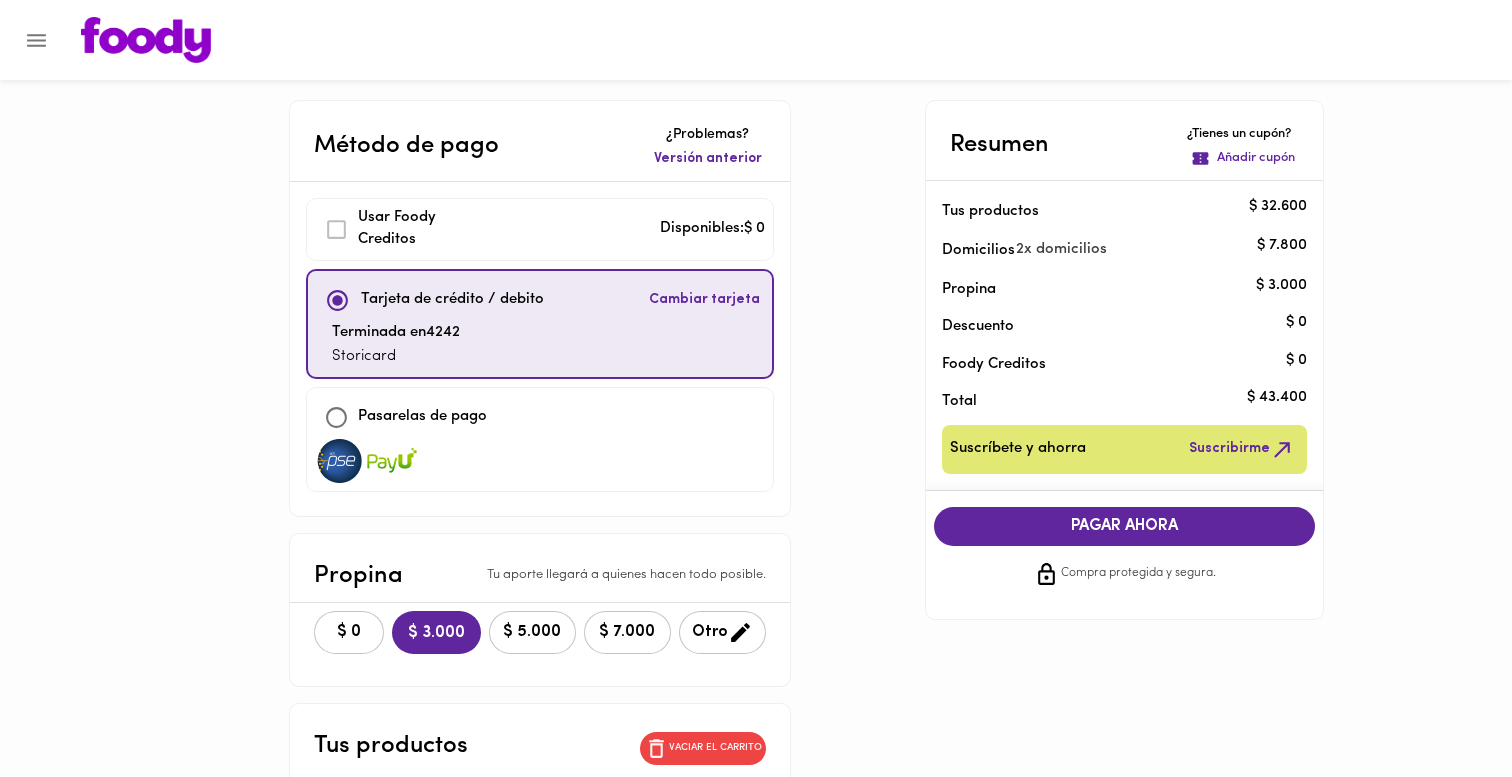 click on "$ 0 $ 3.000 $ 5.000 $ 7.000 Otro" at bounding box center (540, 632) 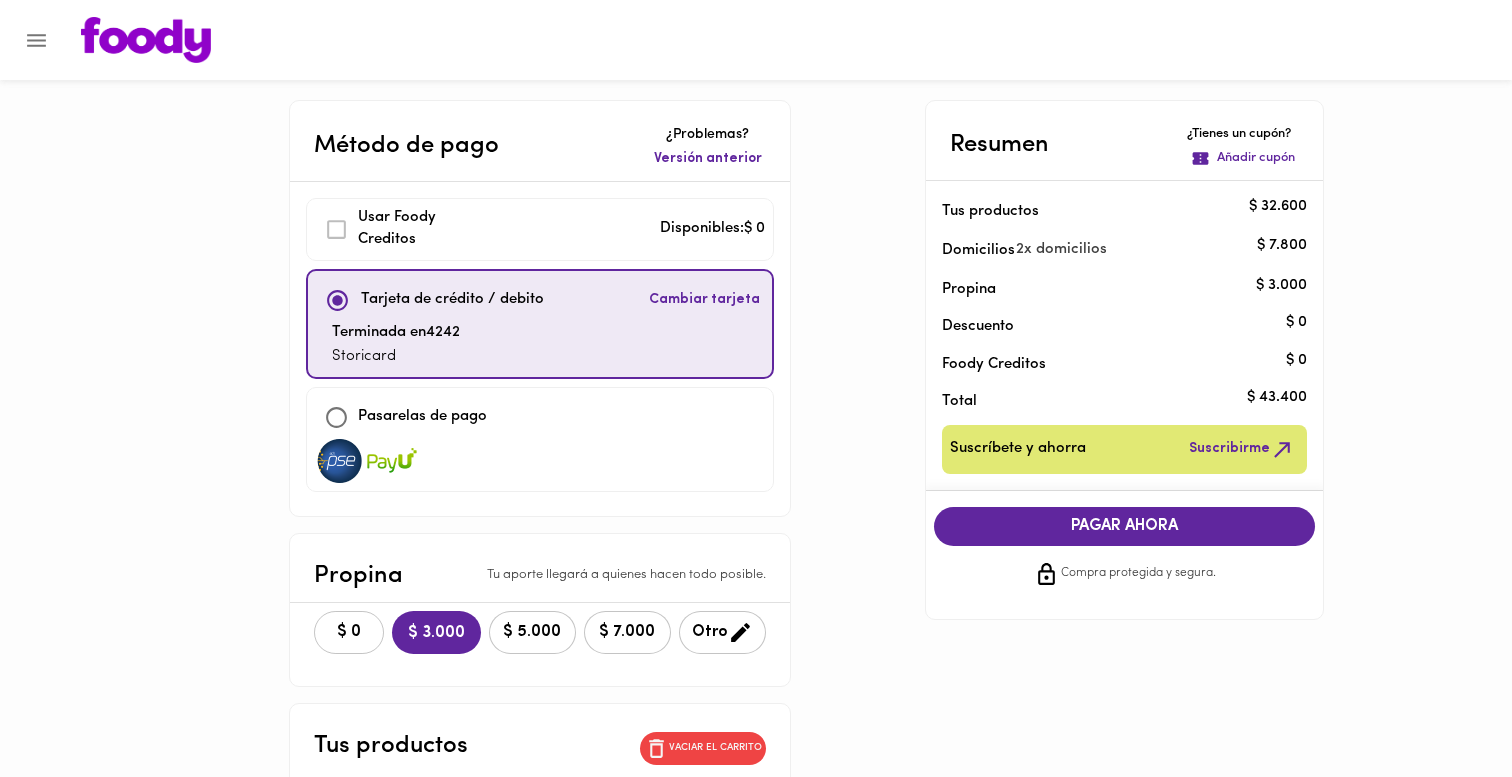 click on "$ 0" at bounding box center (349, 632) 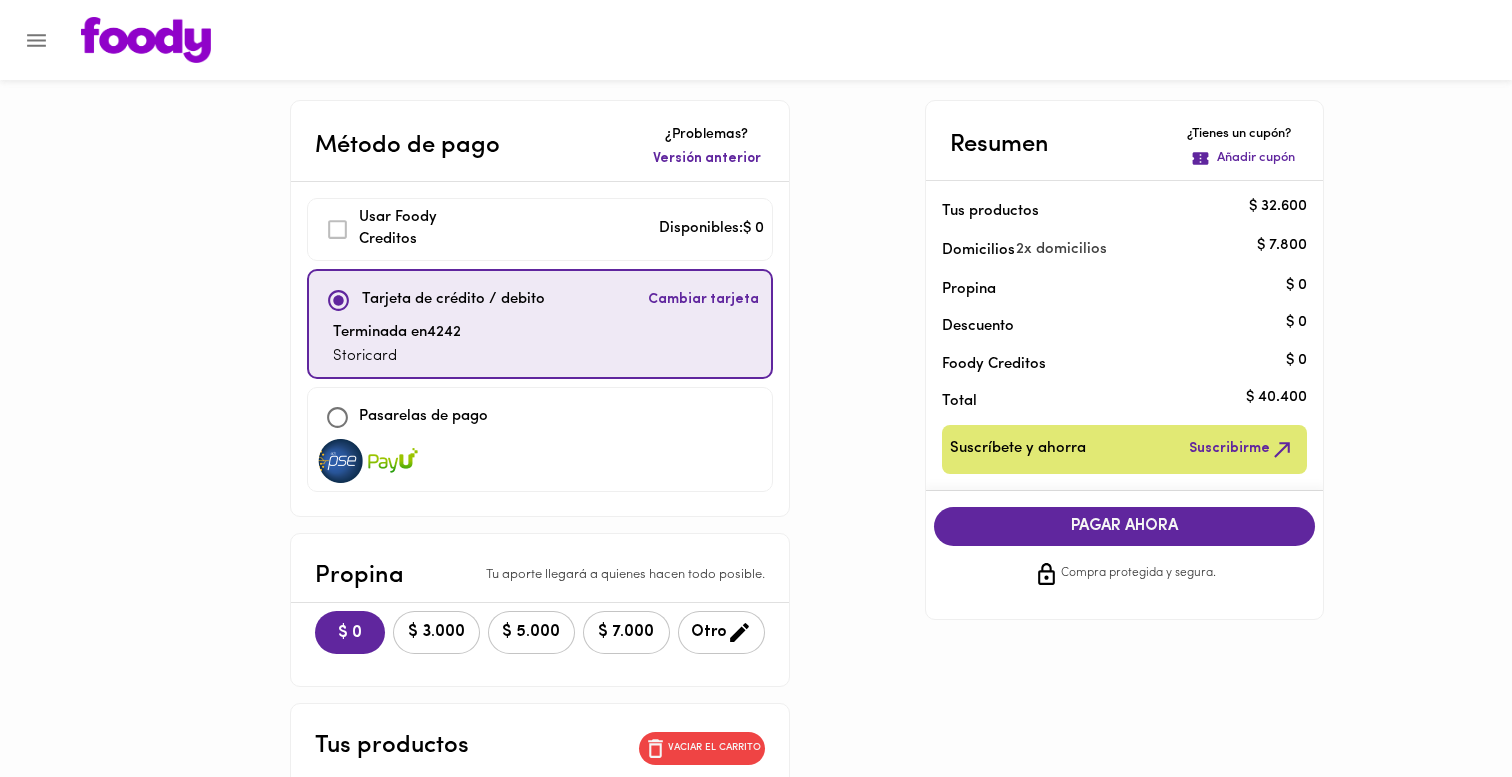 click on "PAGAR AHORA" at bounding box center [1125, 526] 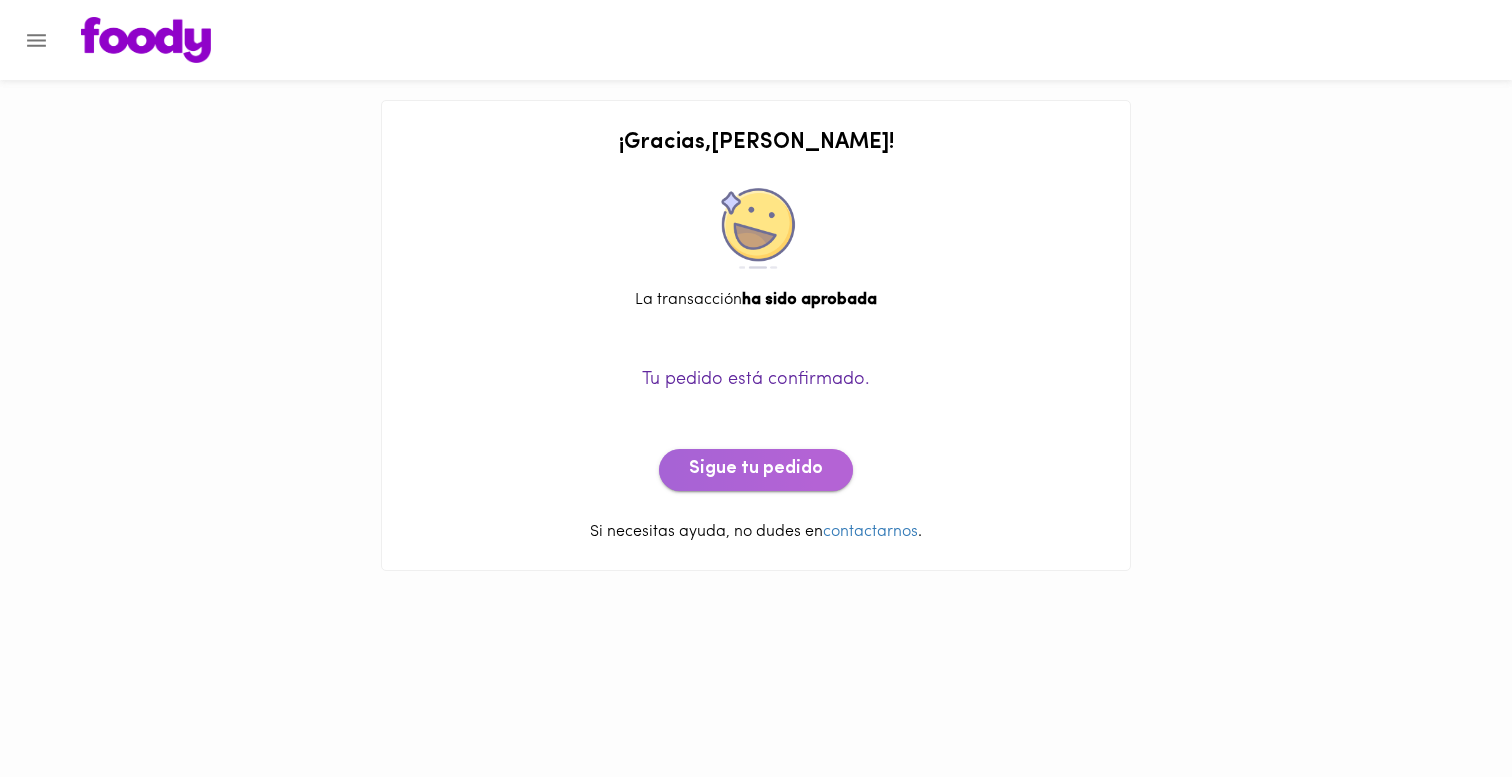 click on "Sigue tu pedido" 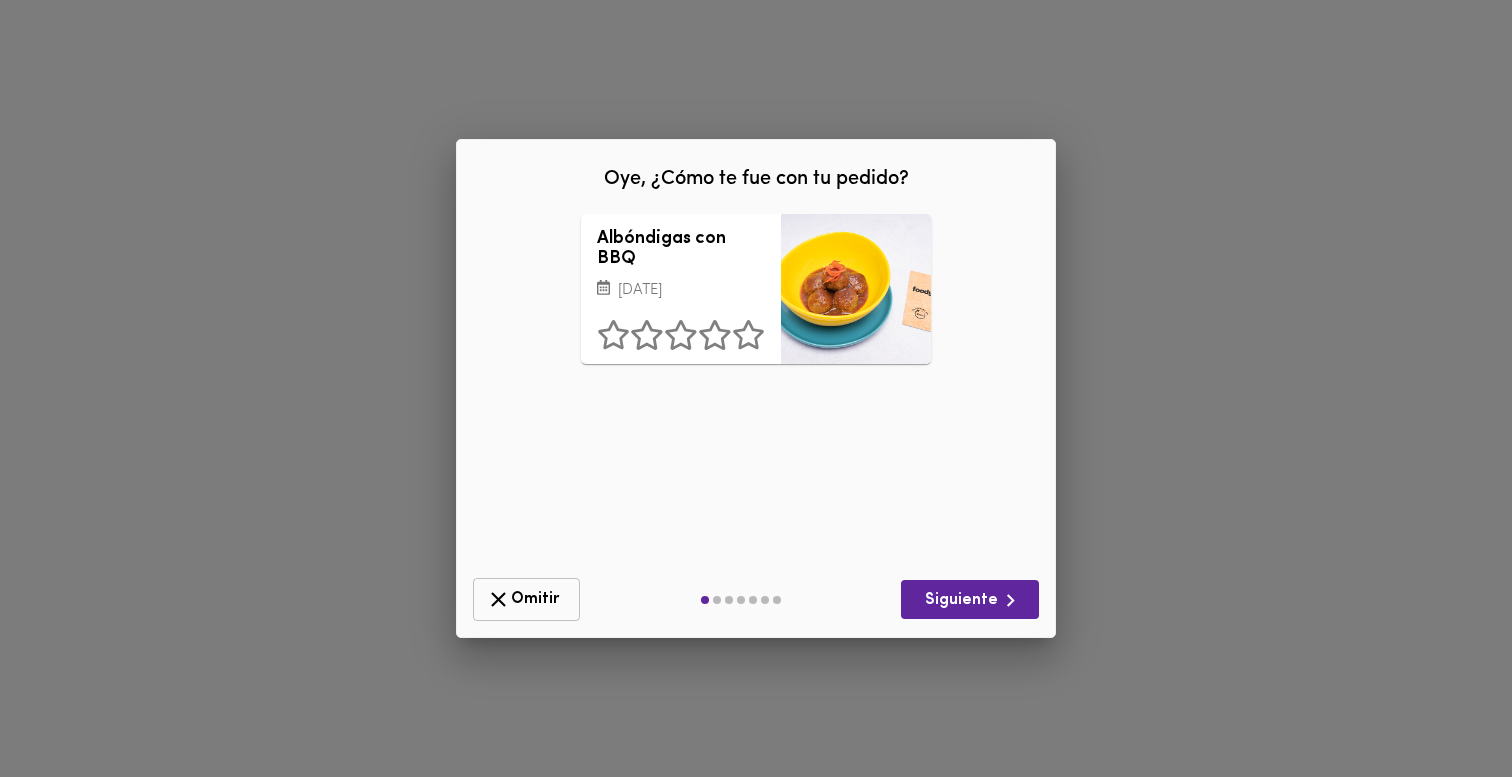 click on "Omitir" at bounding box center (526, 599) 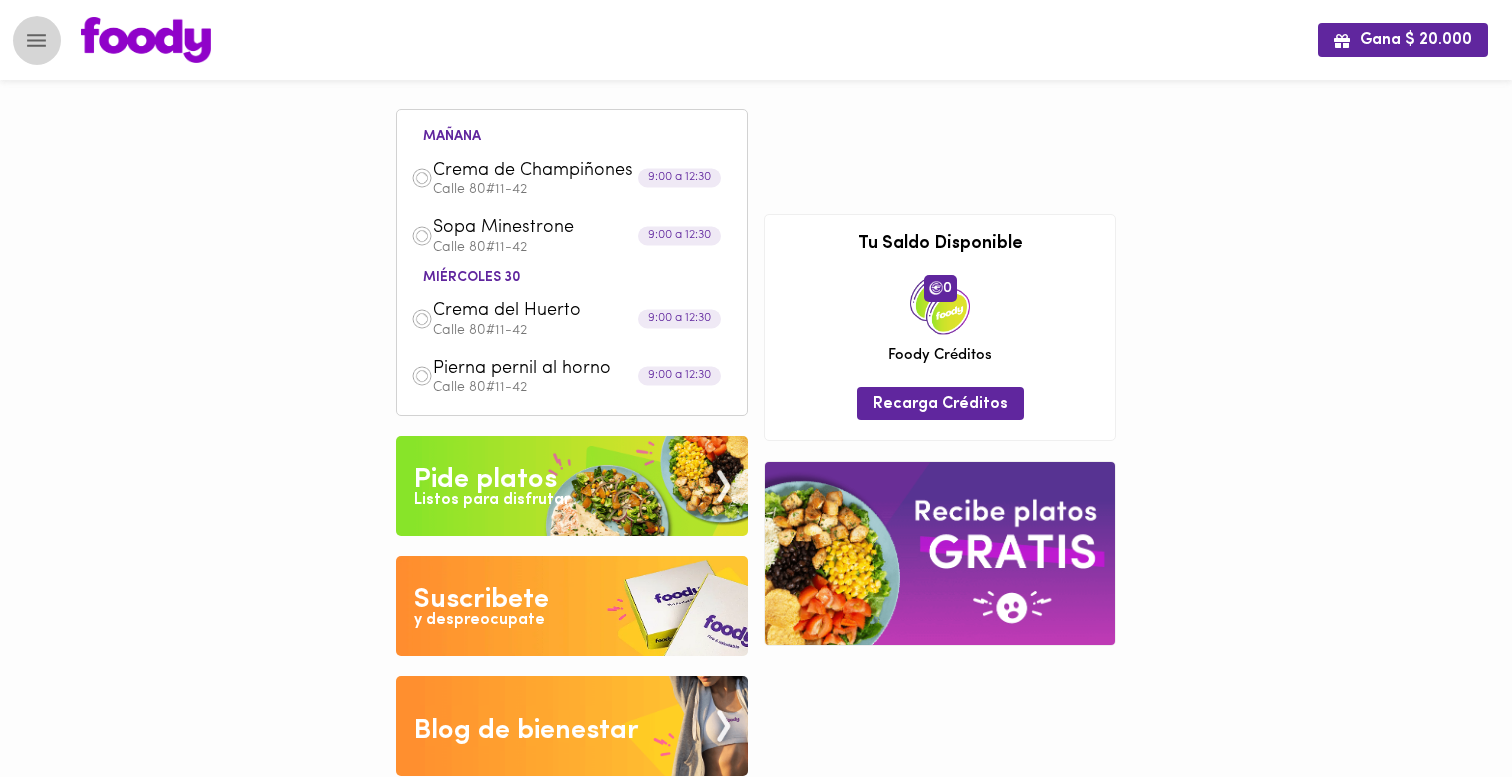 click 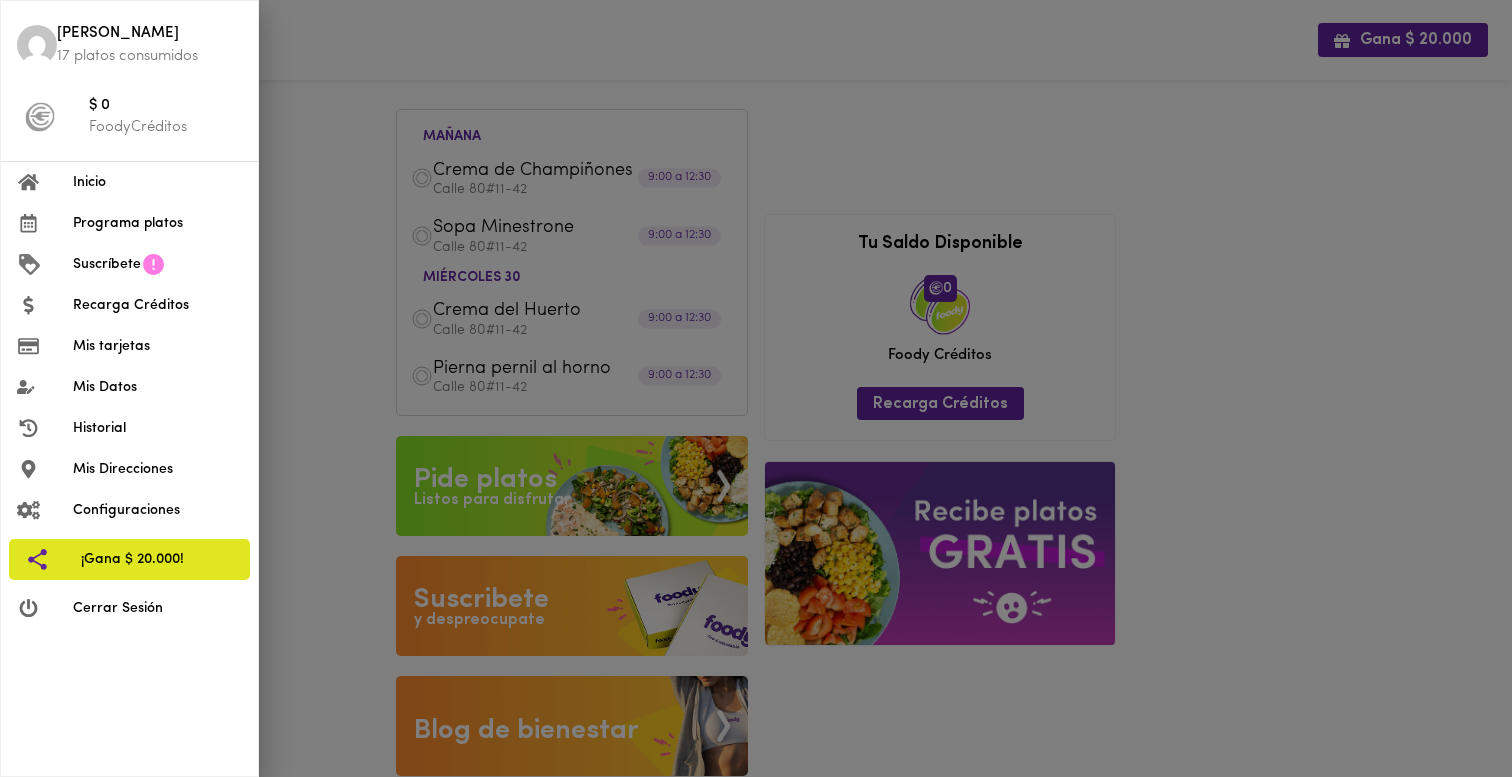 click at bounding box center [756, 388] 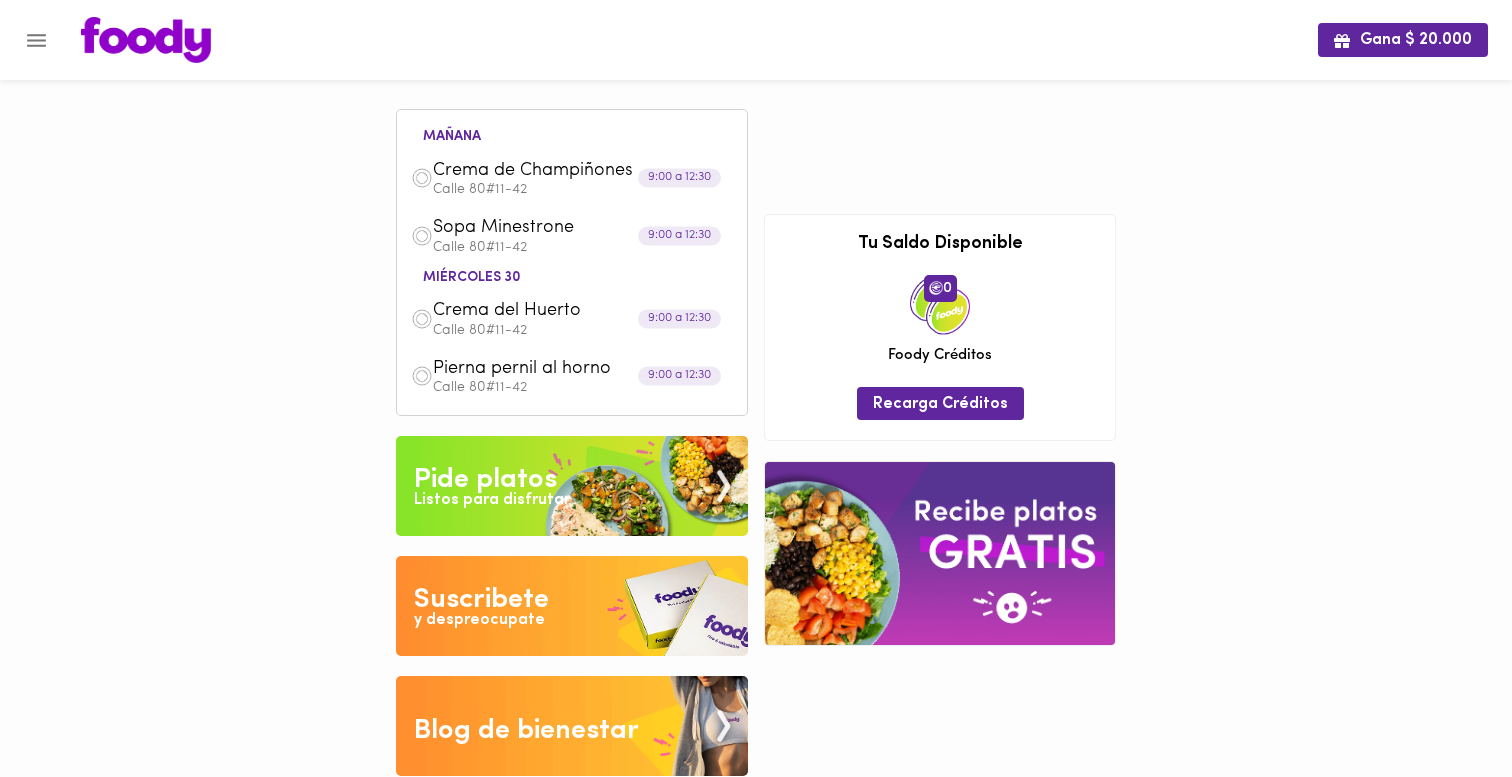click on "Pide platos" at bounding box center (485, 480) 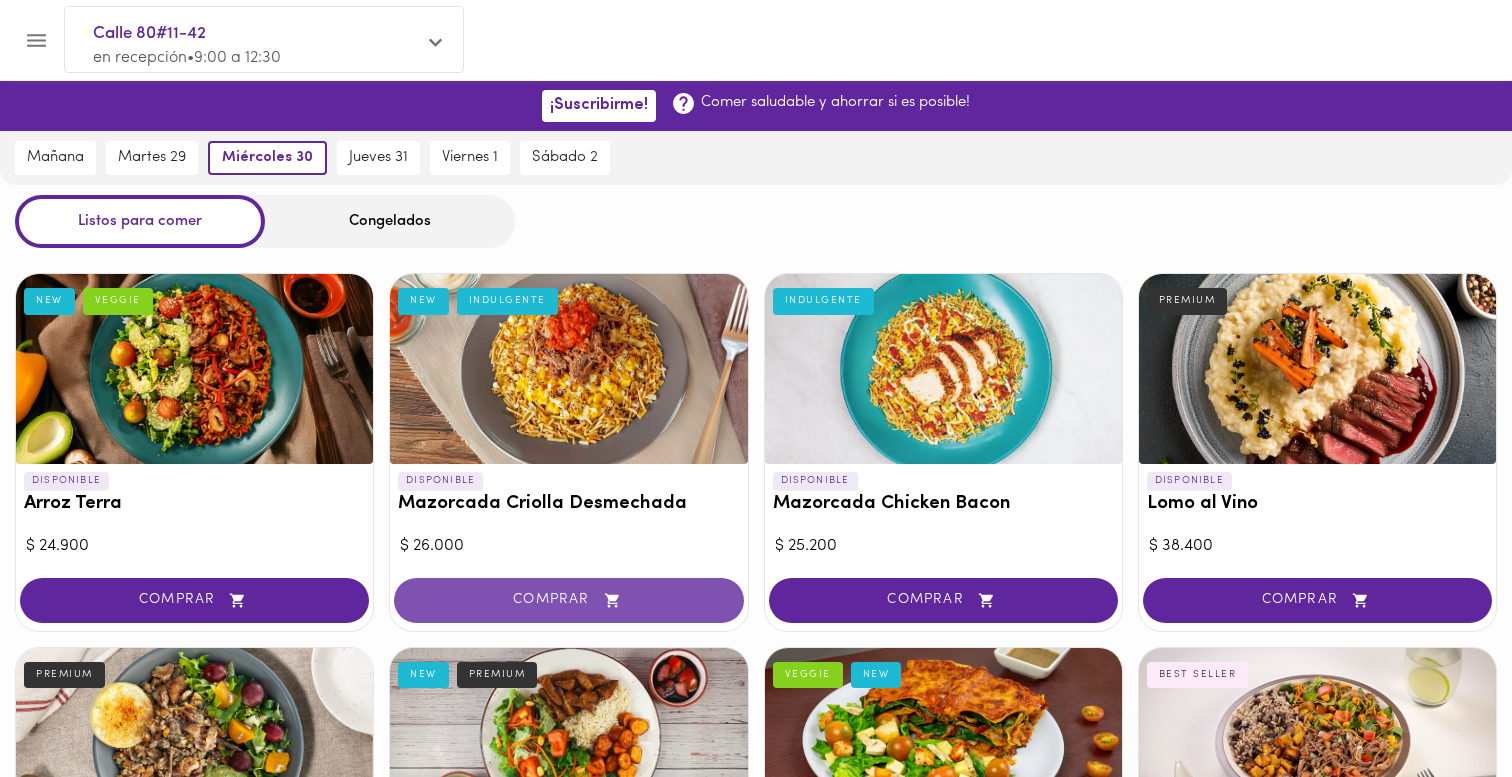 click on "COMPRAR" at bounding box center (568, 600) 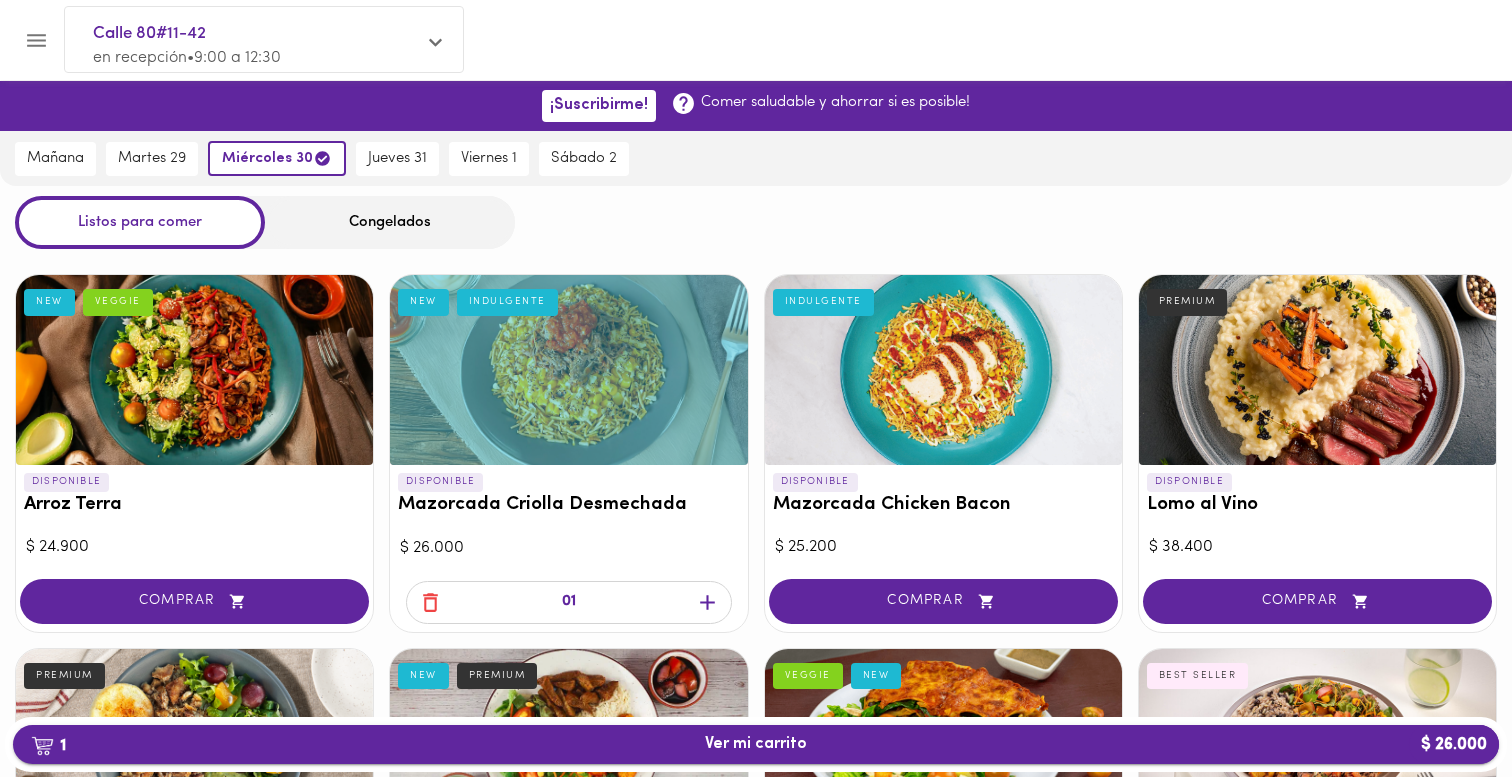 click on "1 Ver mi carrito $ 26.000" at bounding box center [756, 744] 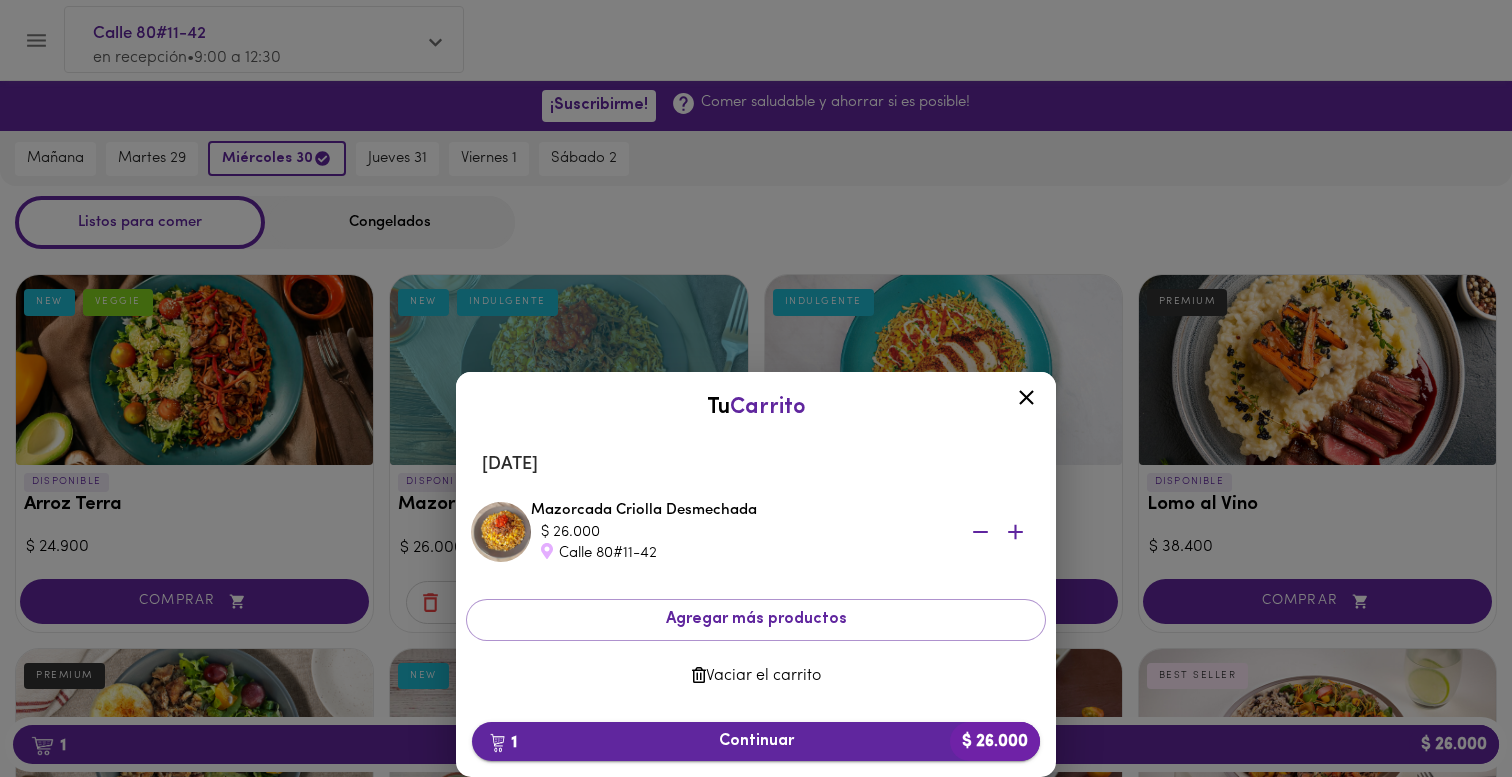 click on "1 Continuar $ 26.000" at bounding box center (756, 741) 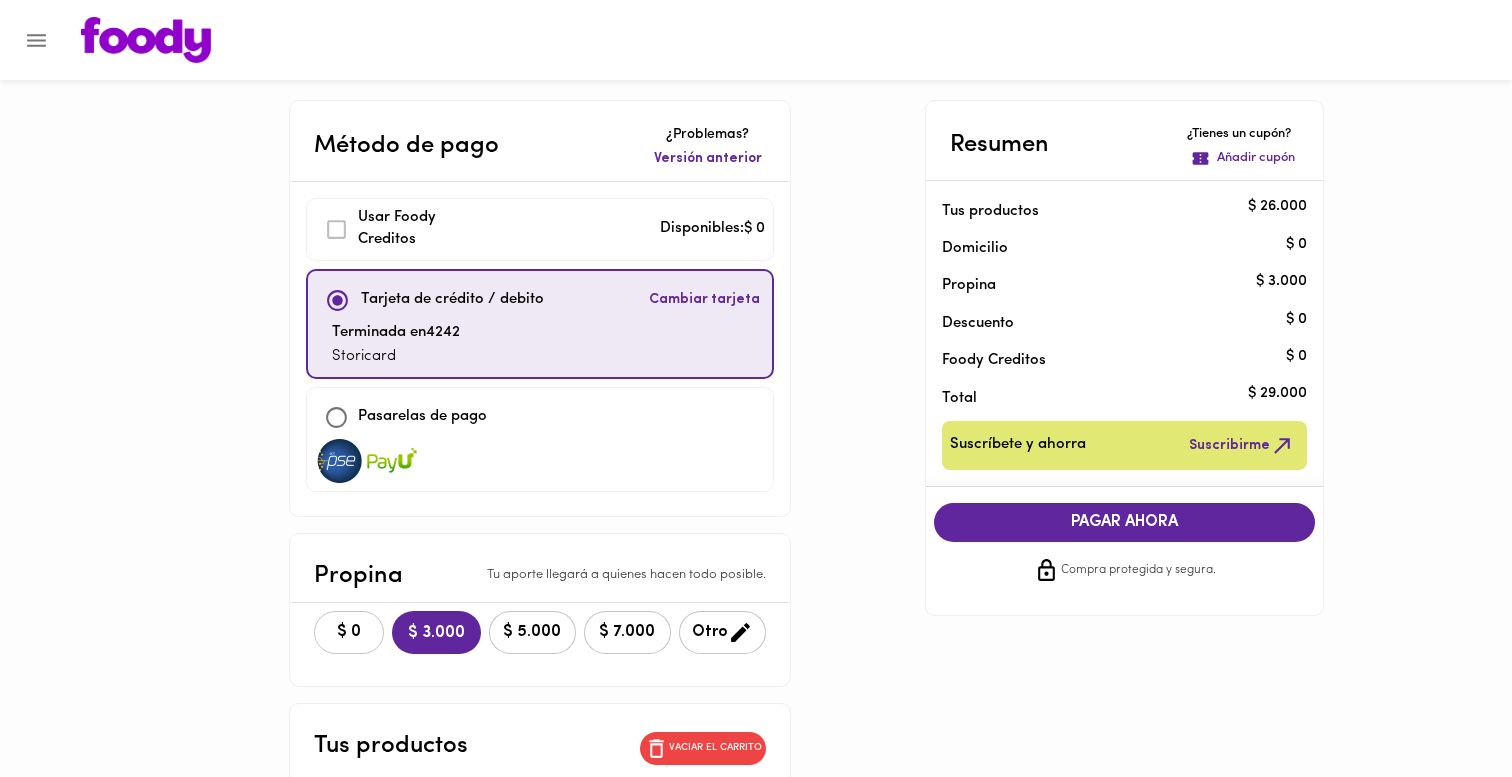click on "$ 0" at bounding box center (349, 632) 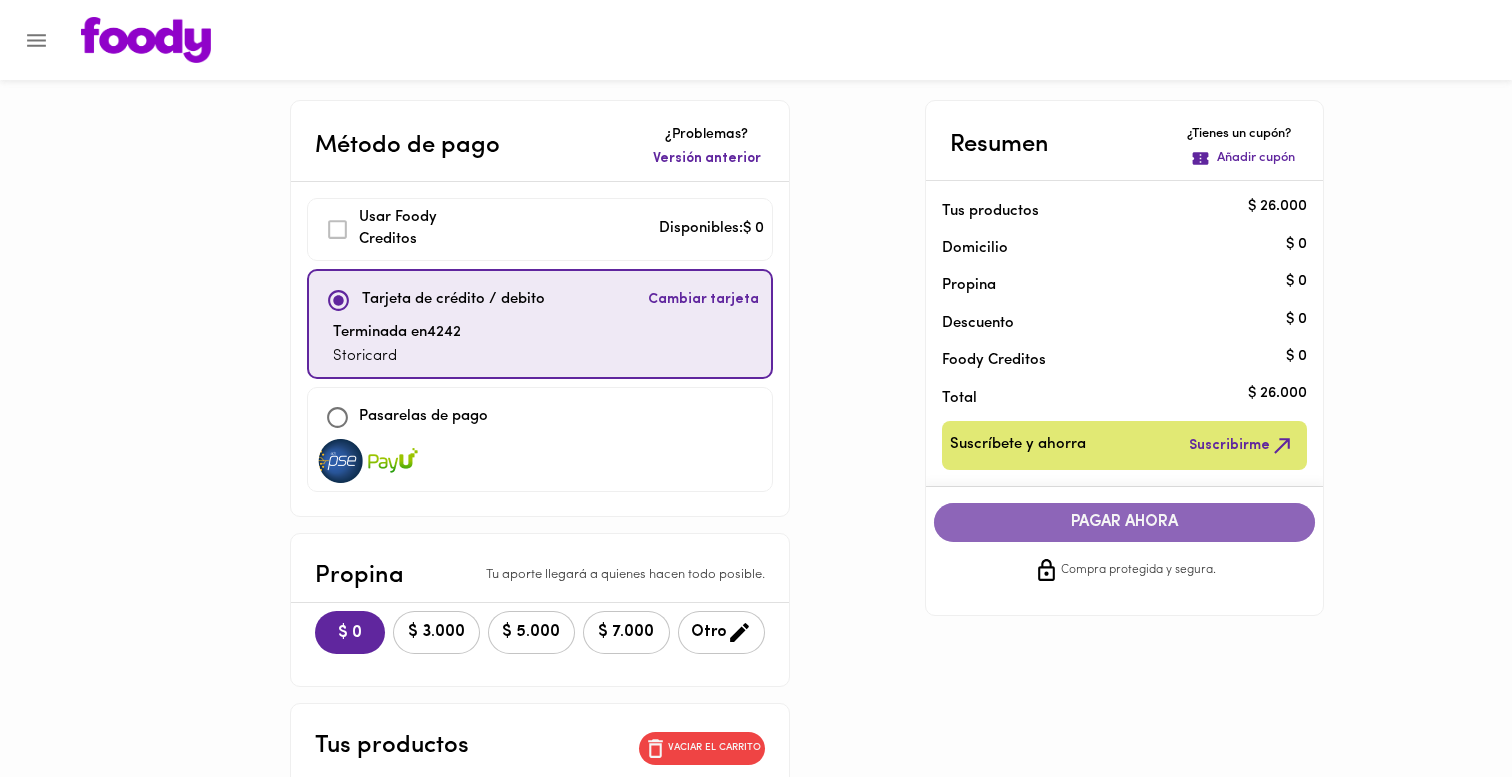 click on "PAGAR AHORA" at bounding box center [1125, 522] 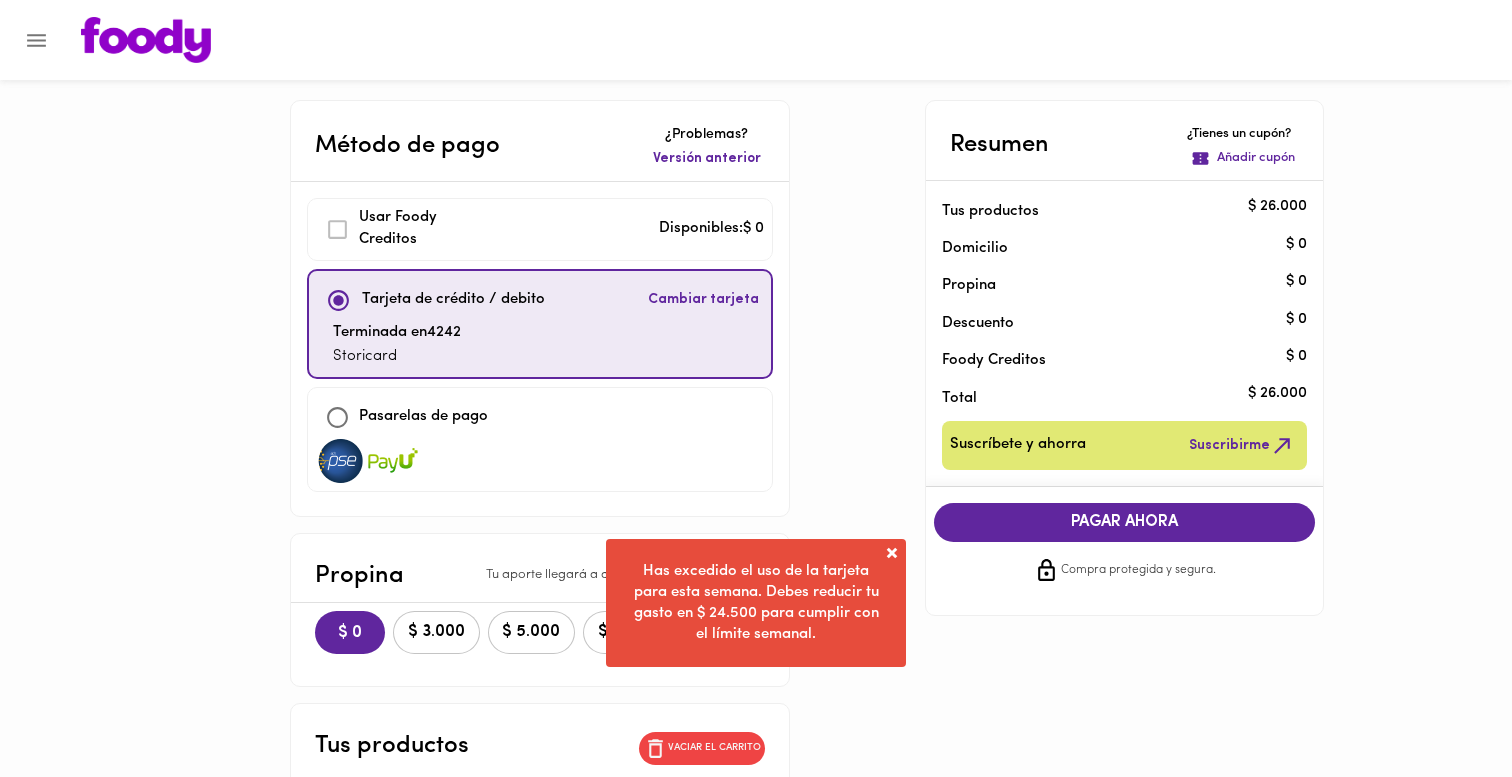 click at bounding box center (892, 553) 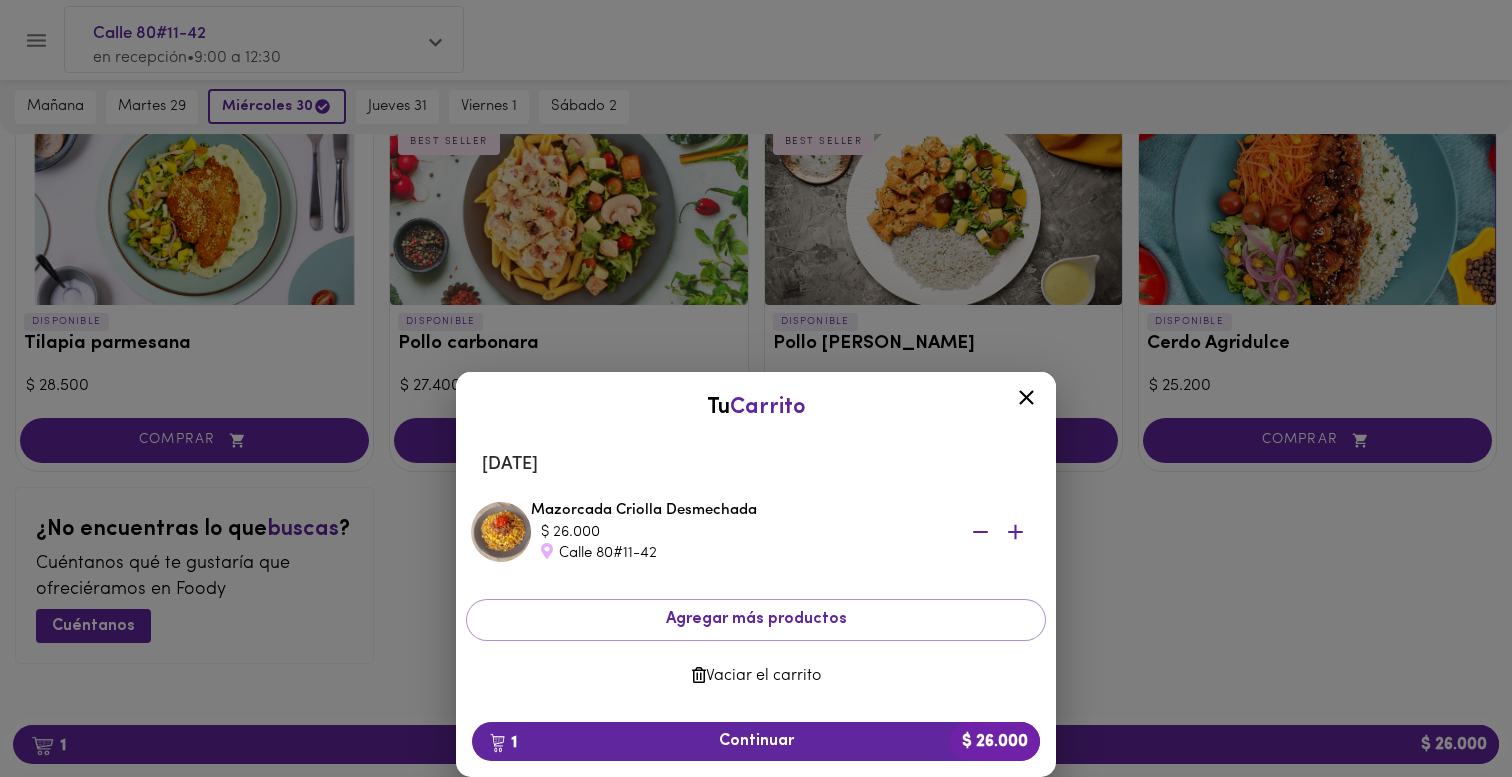 scroll, scrollTop: 2027, scrollLeft: 0, axis: vertical 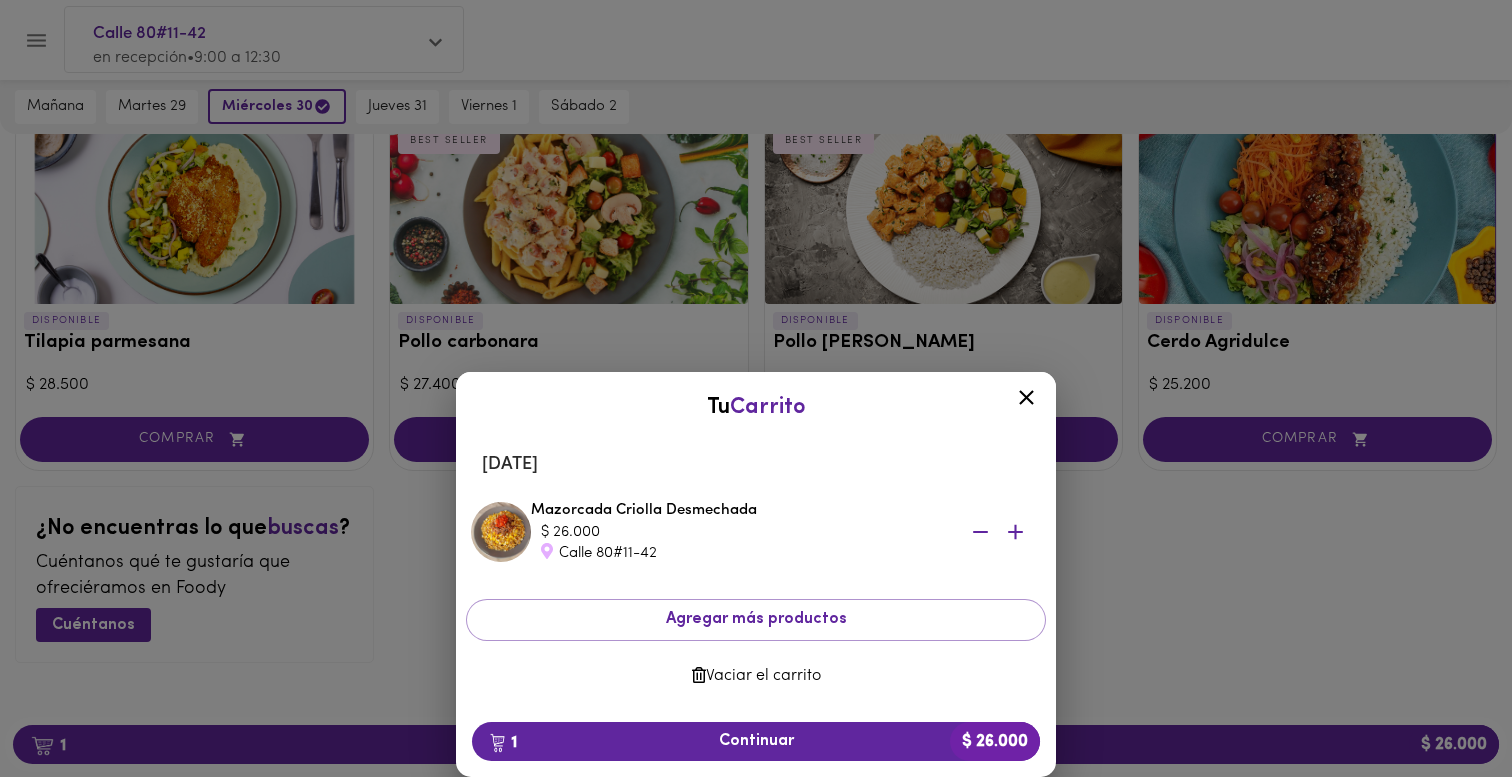 click on "Vaciar el carrito" at bounding box center [756, 676] 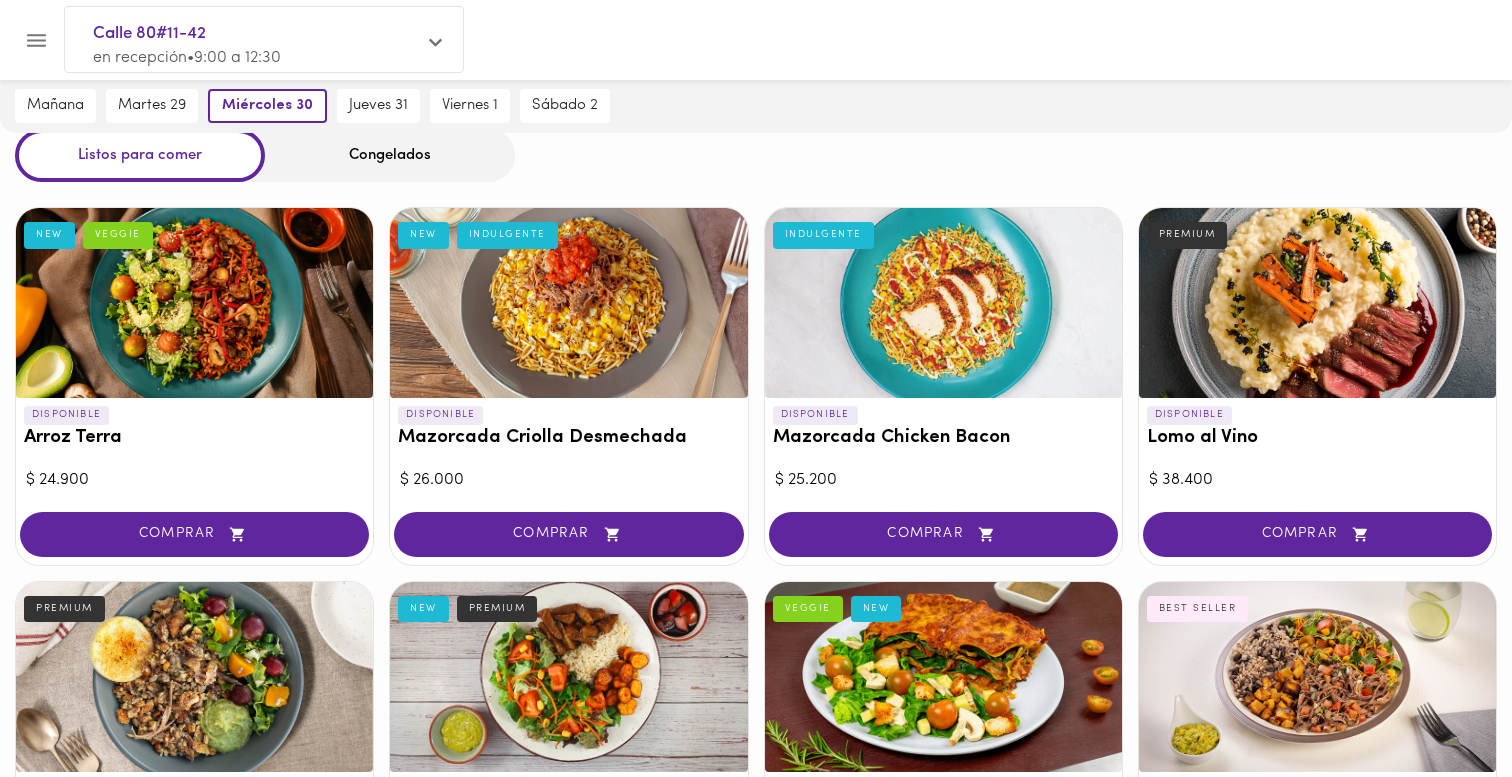 scroll, scrollTop: 0, scrollLeft: 0, axis: both 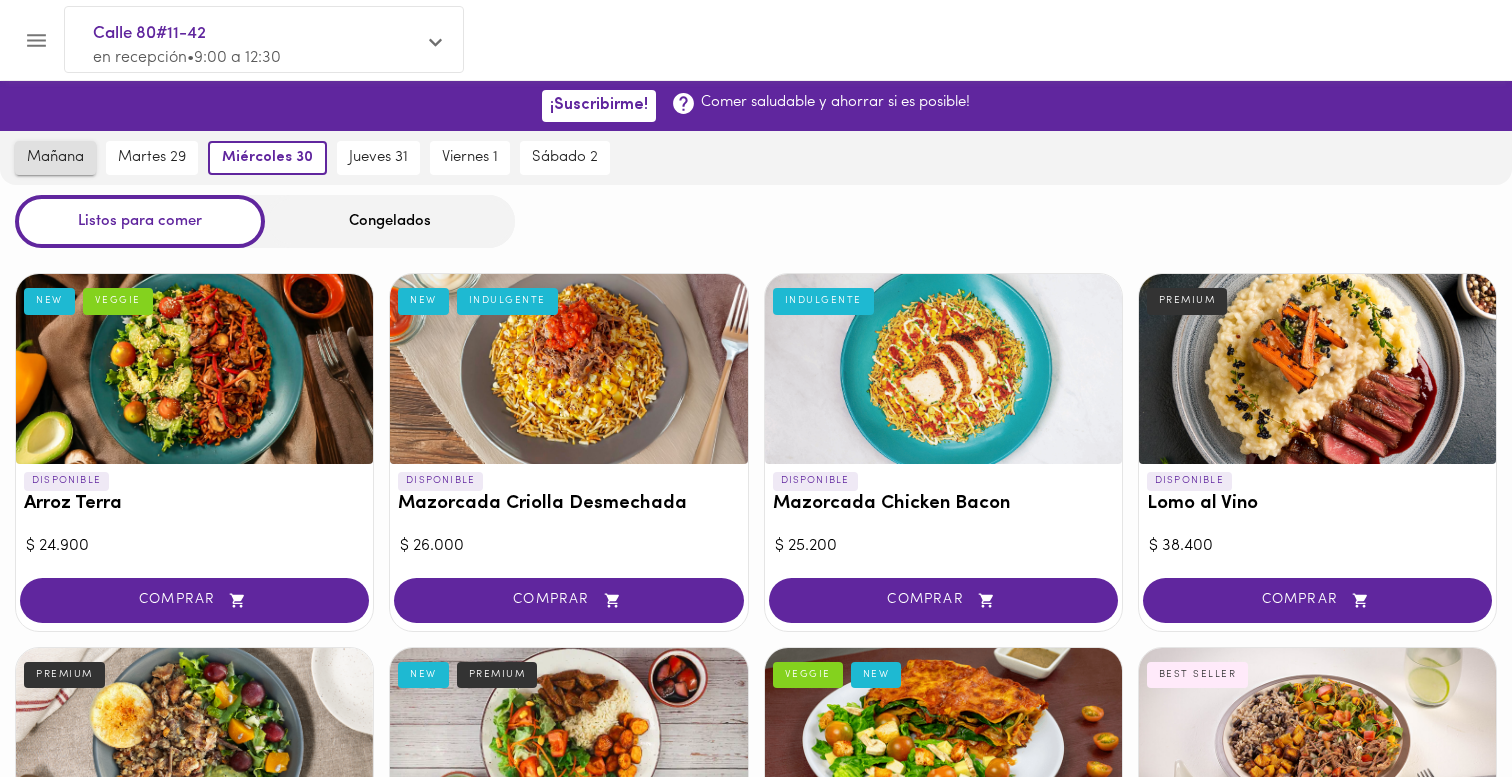 click on "mañana" at bounding box center (55, 158) 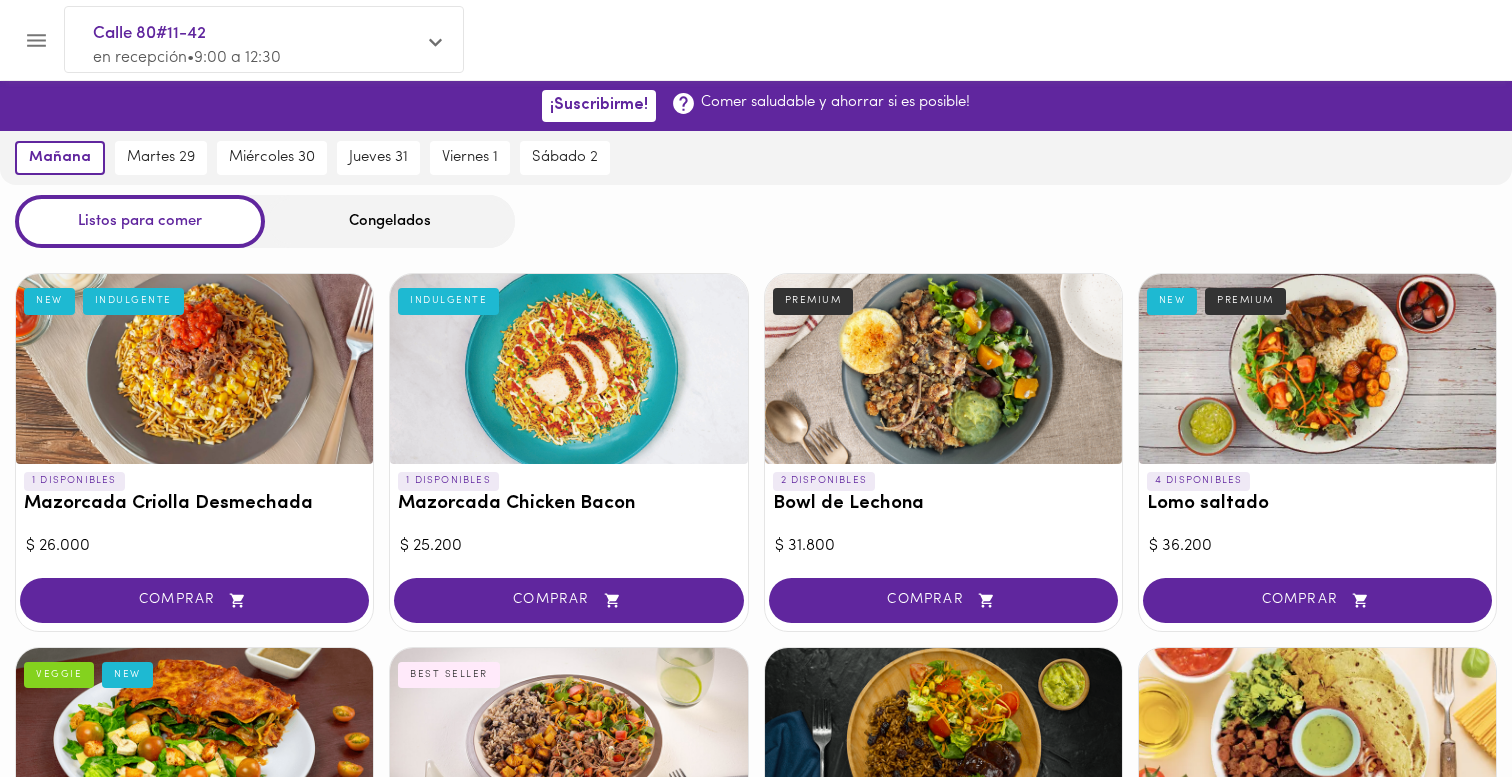 click at bounding box center (36, 40) 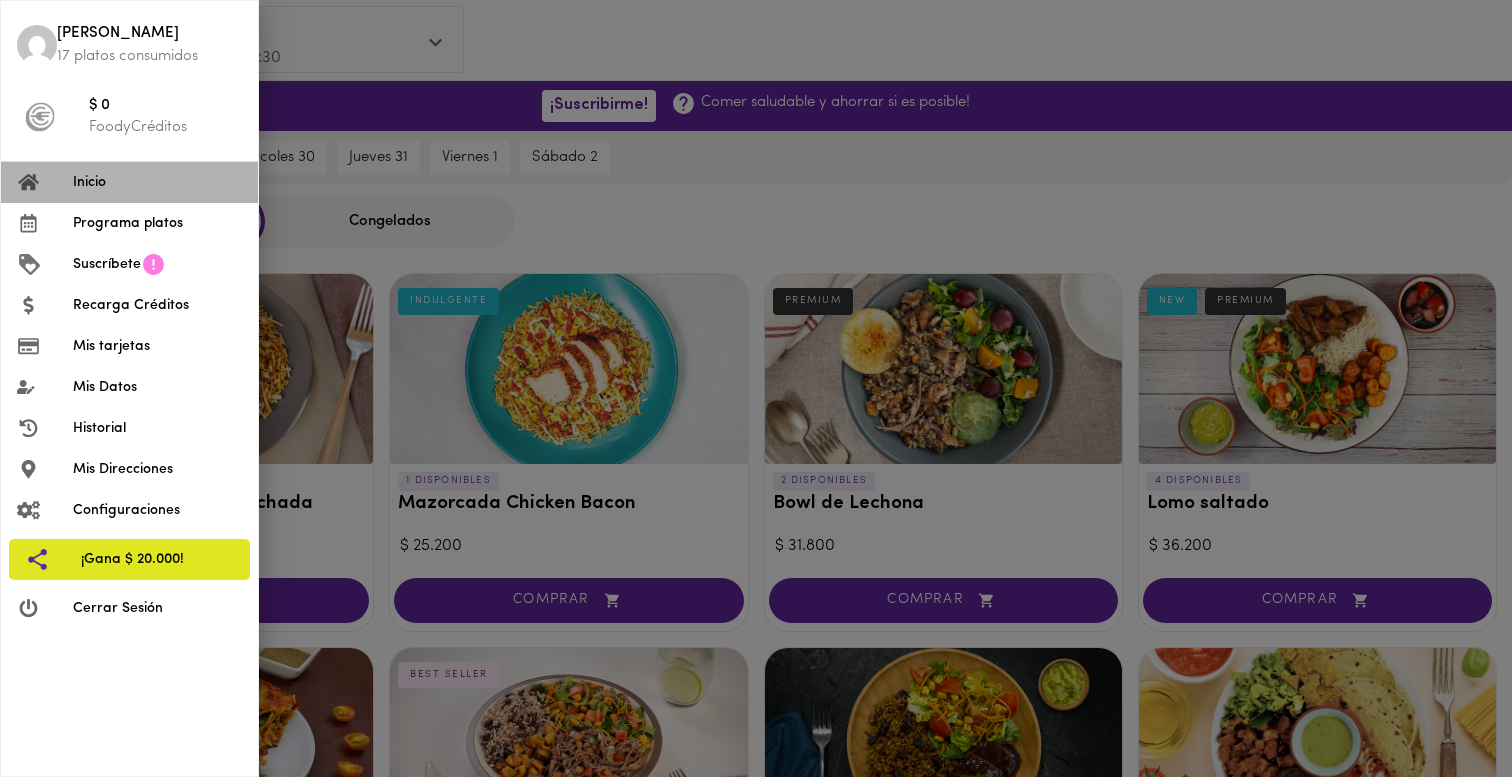 click on "Inicio" at bounding box center (157, 182) 